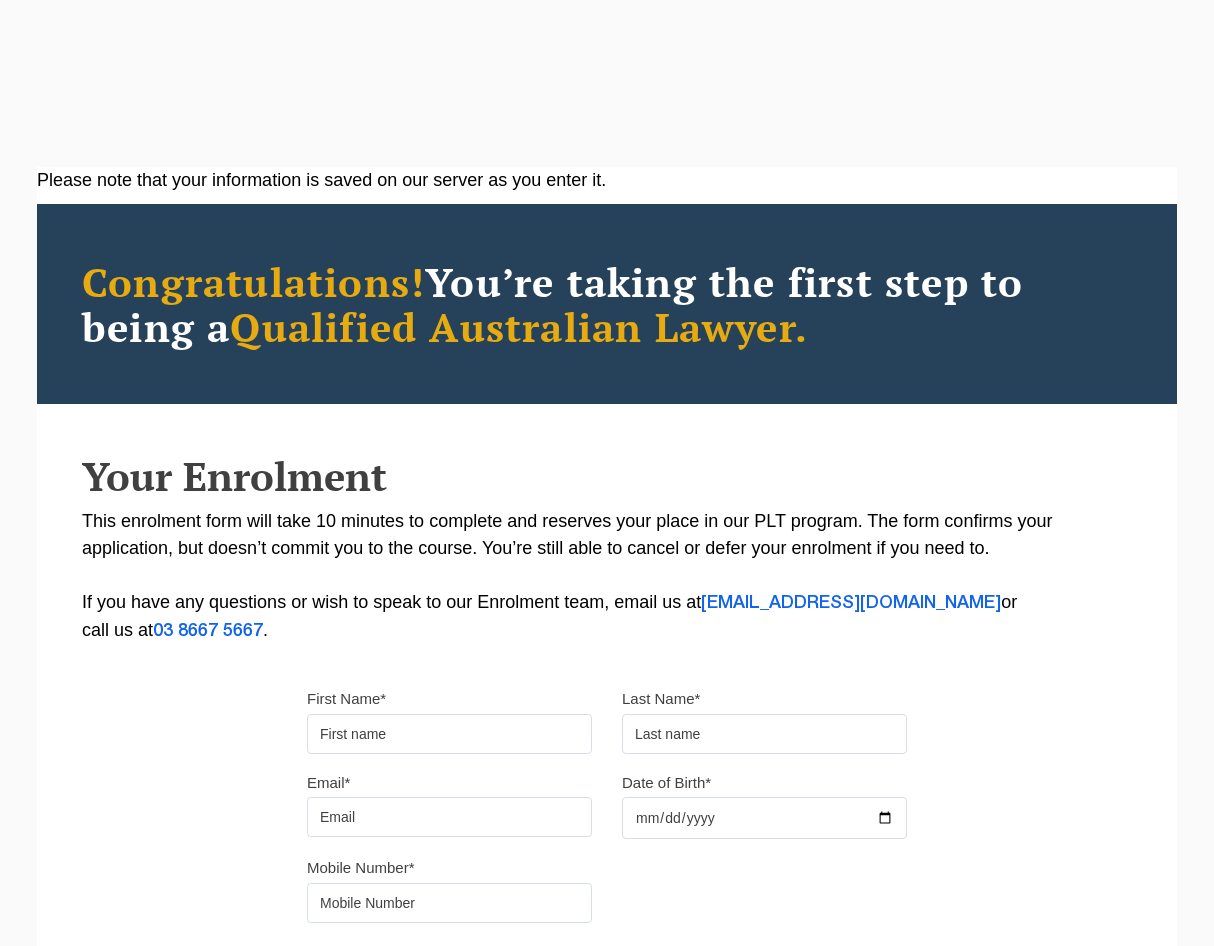 scroll, scrollTop: 0, scrollLeft: 0, axis: both 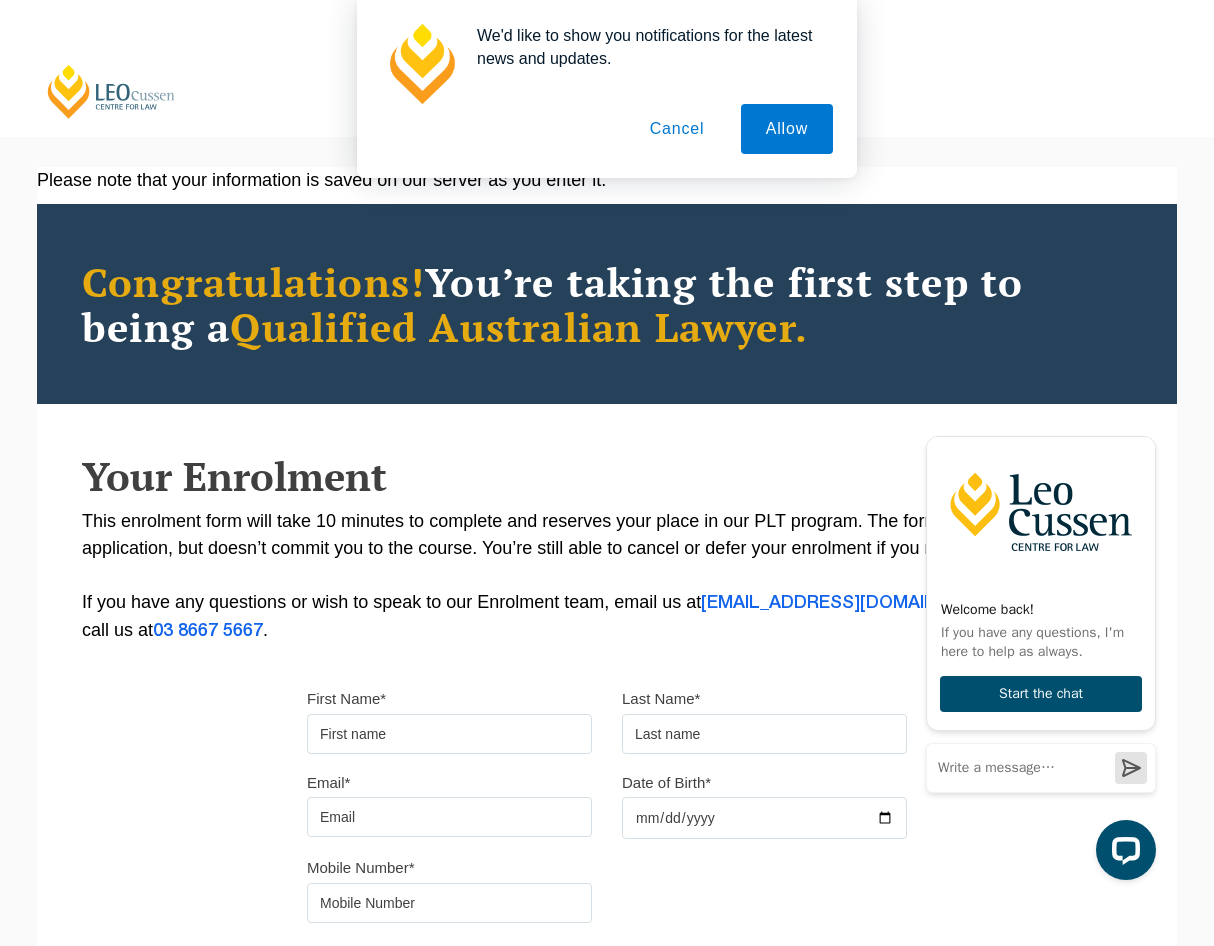 type on "Grace" 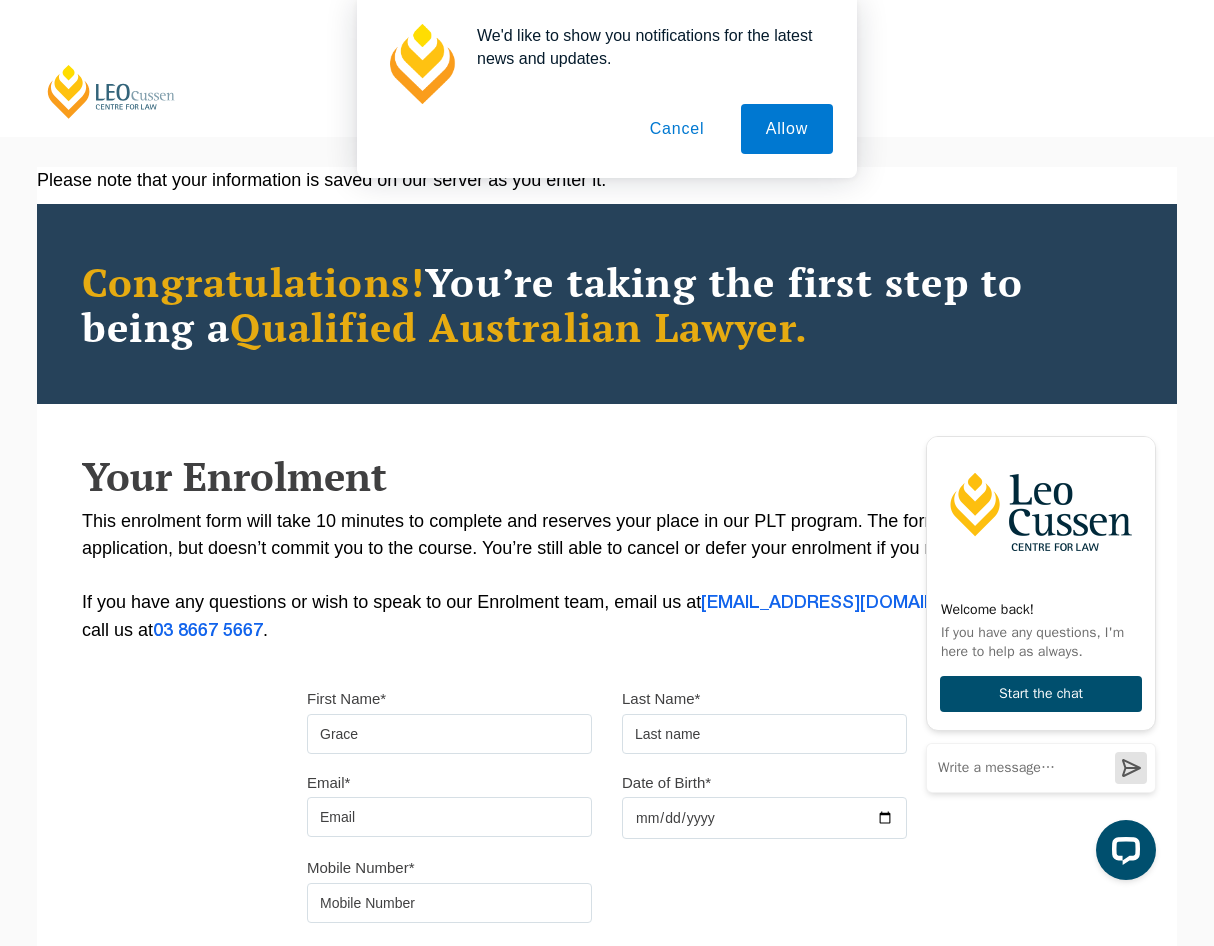 type on "orange.e.g@gmail.com" 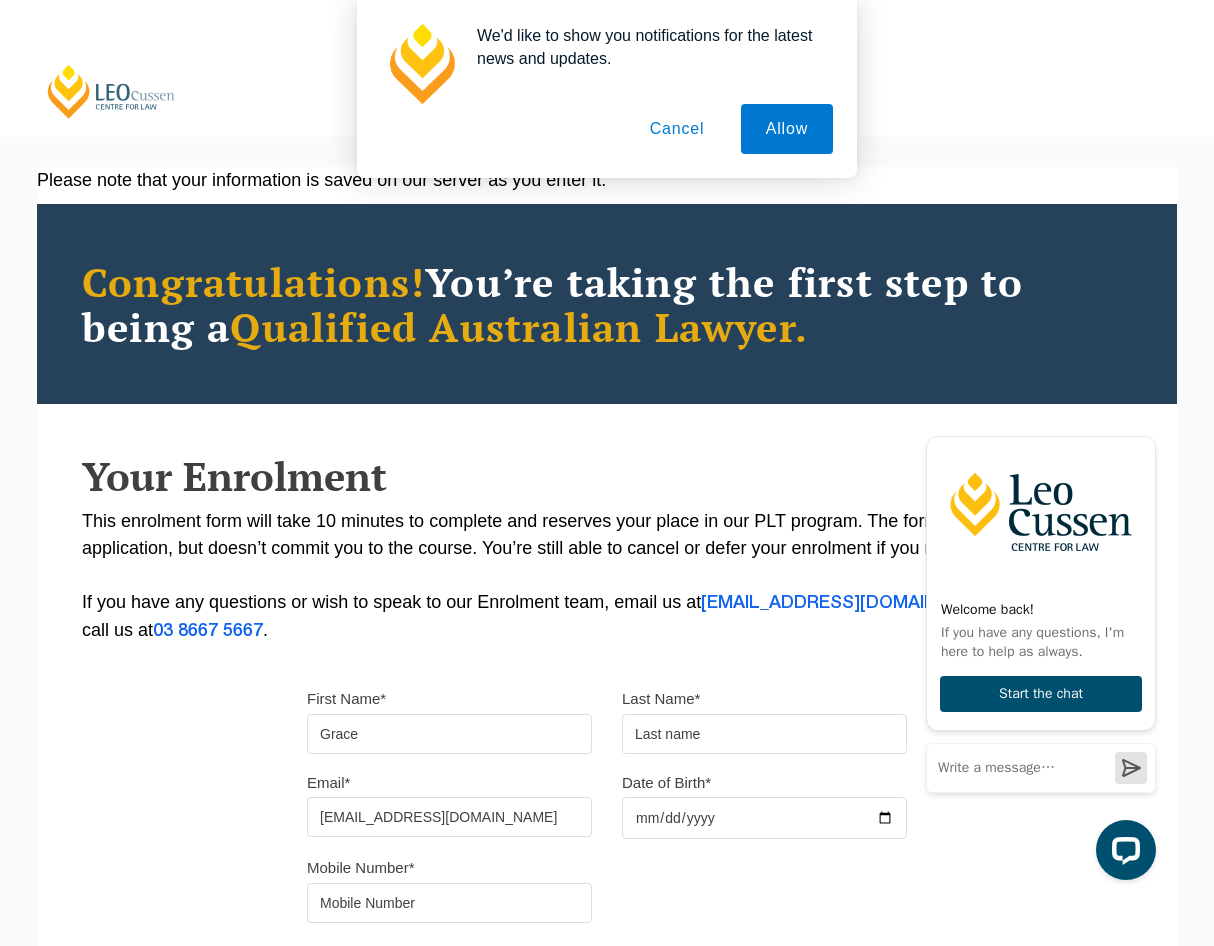 type on "0433770514" 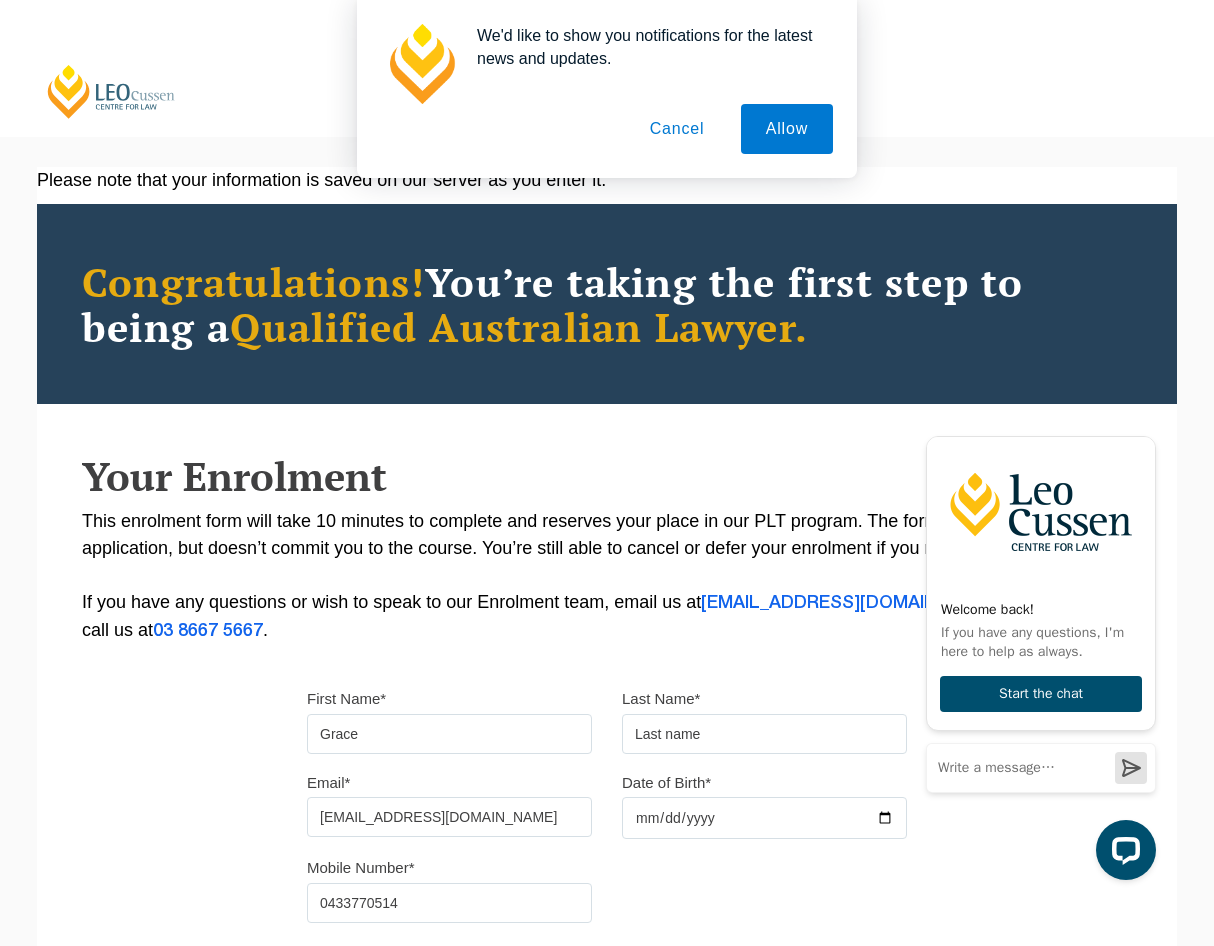 click at bounding box center (764, 734) 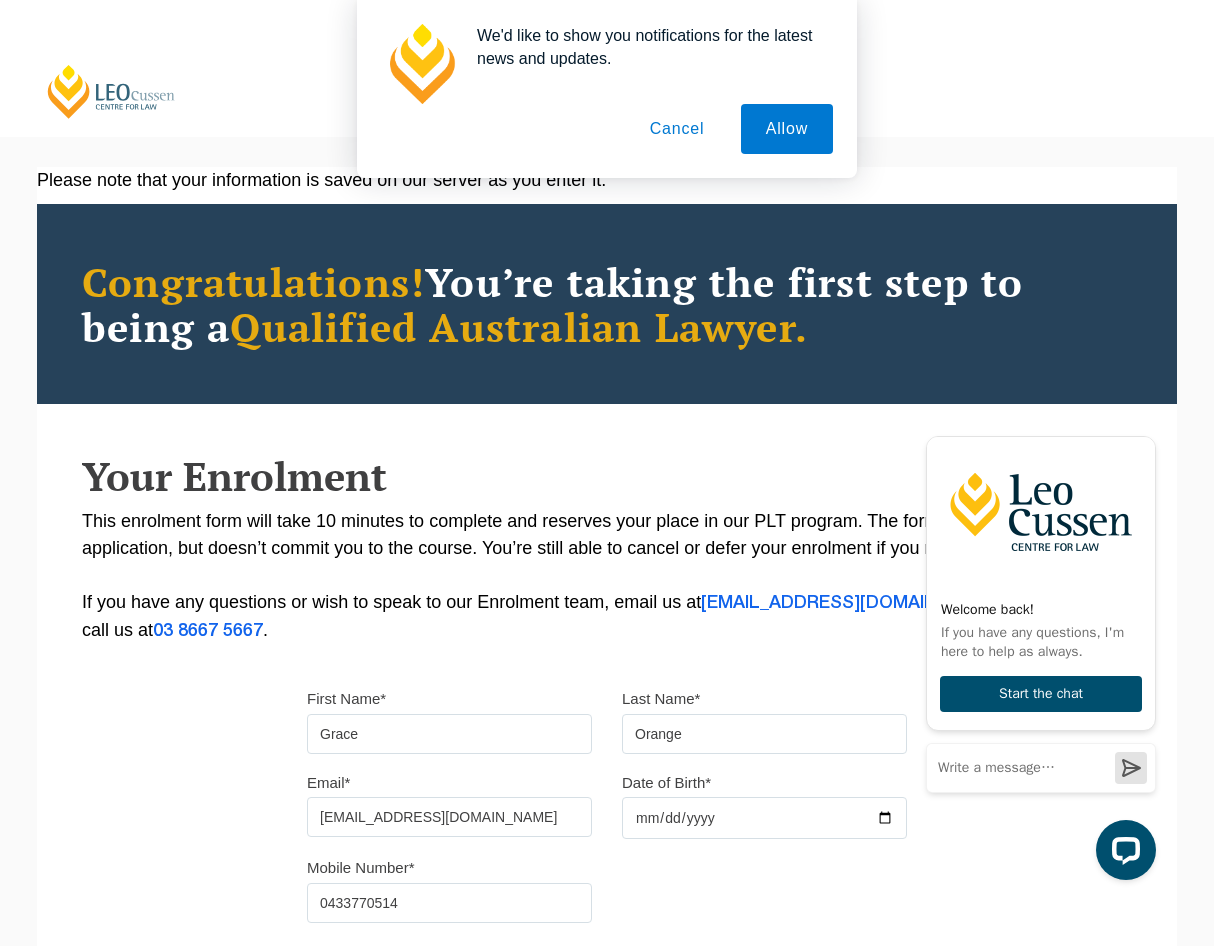 type on "Orange" 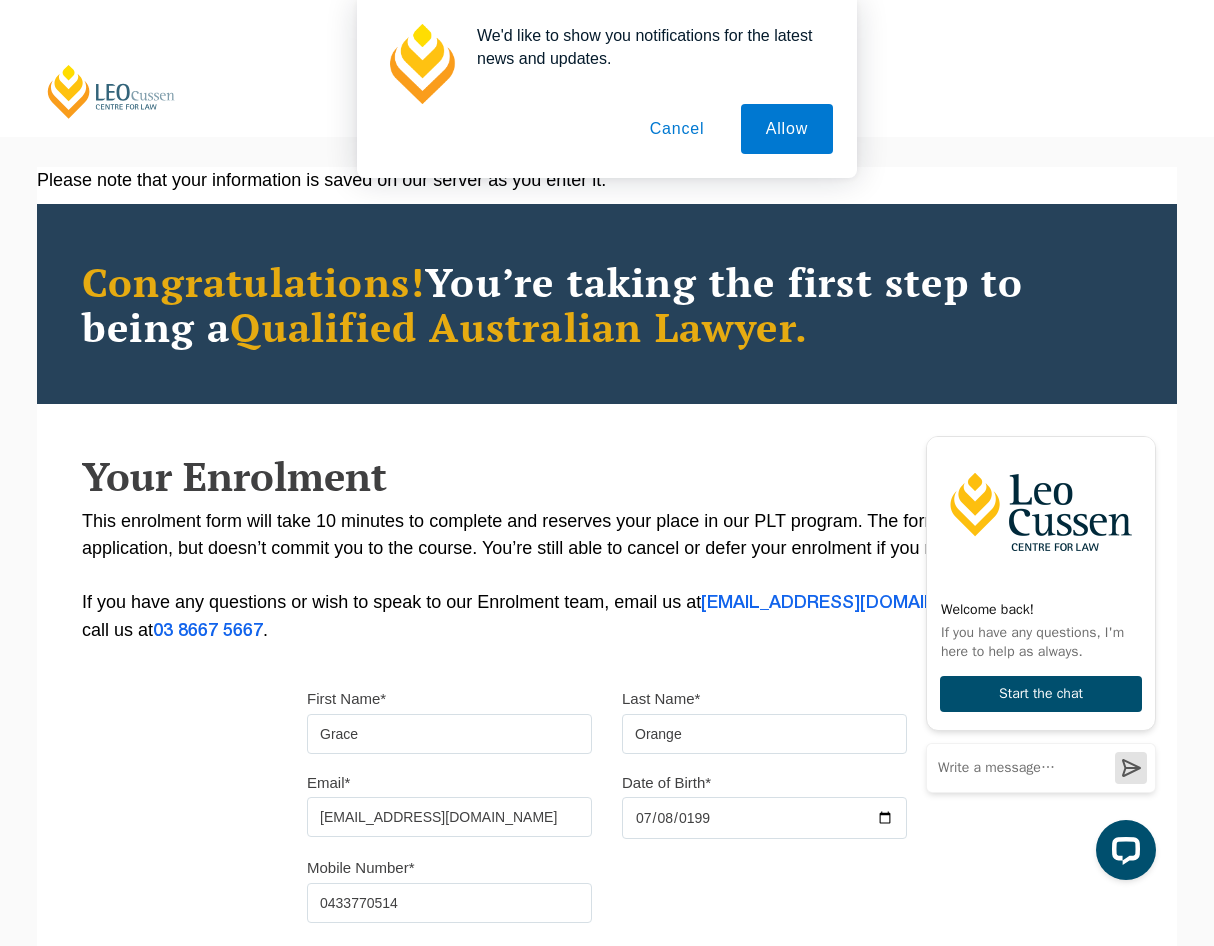 type on "1992-07-08" 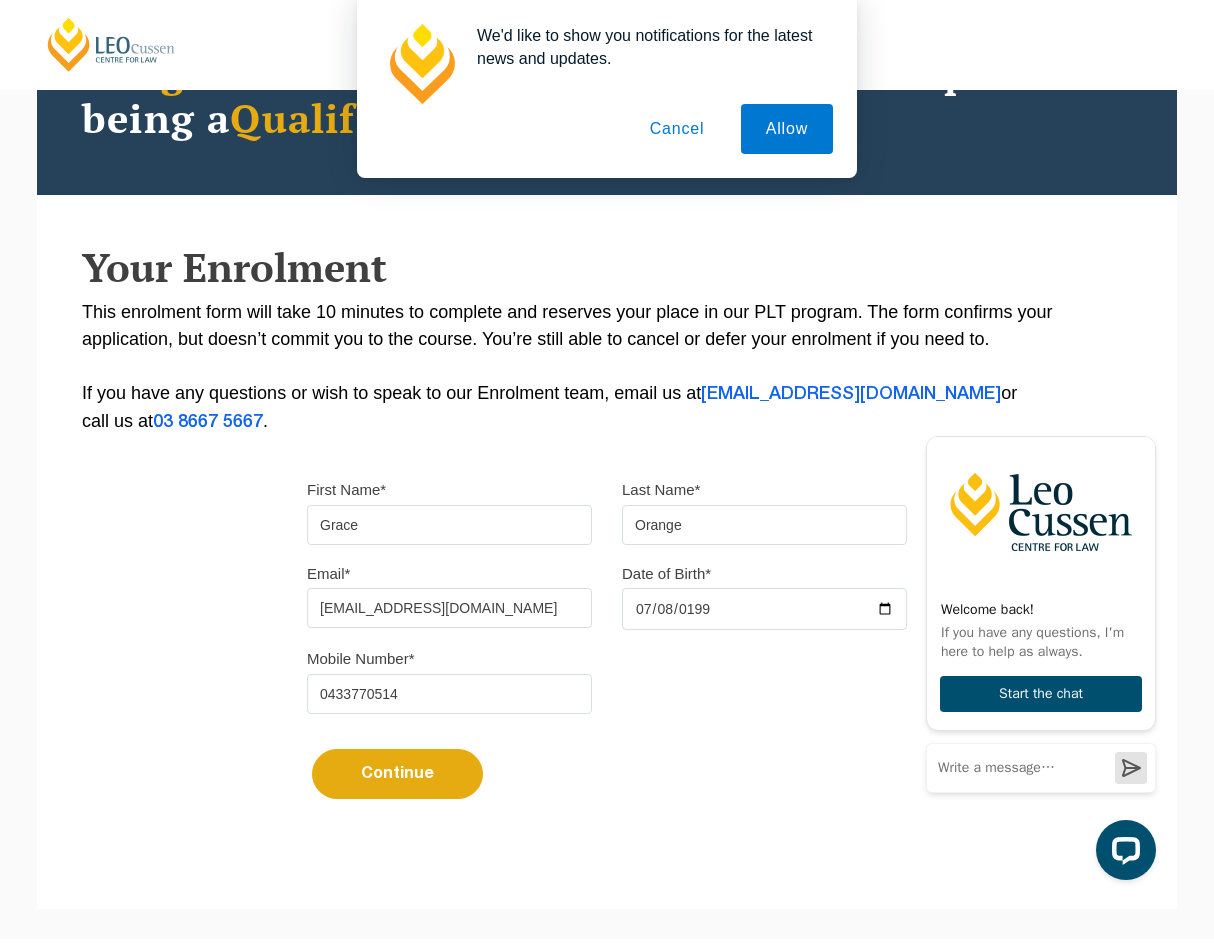 scroll, scrollTop: 210, scrollLeft: 0, axis: vertical 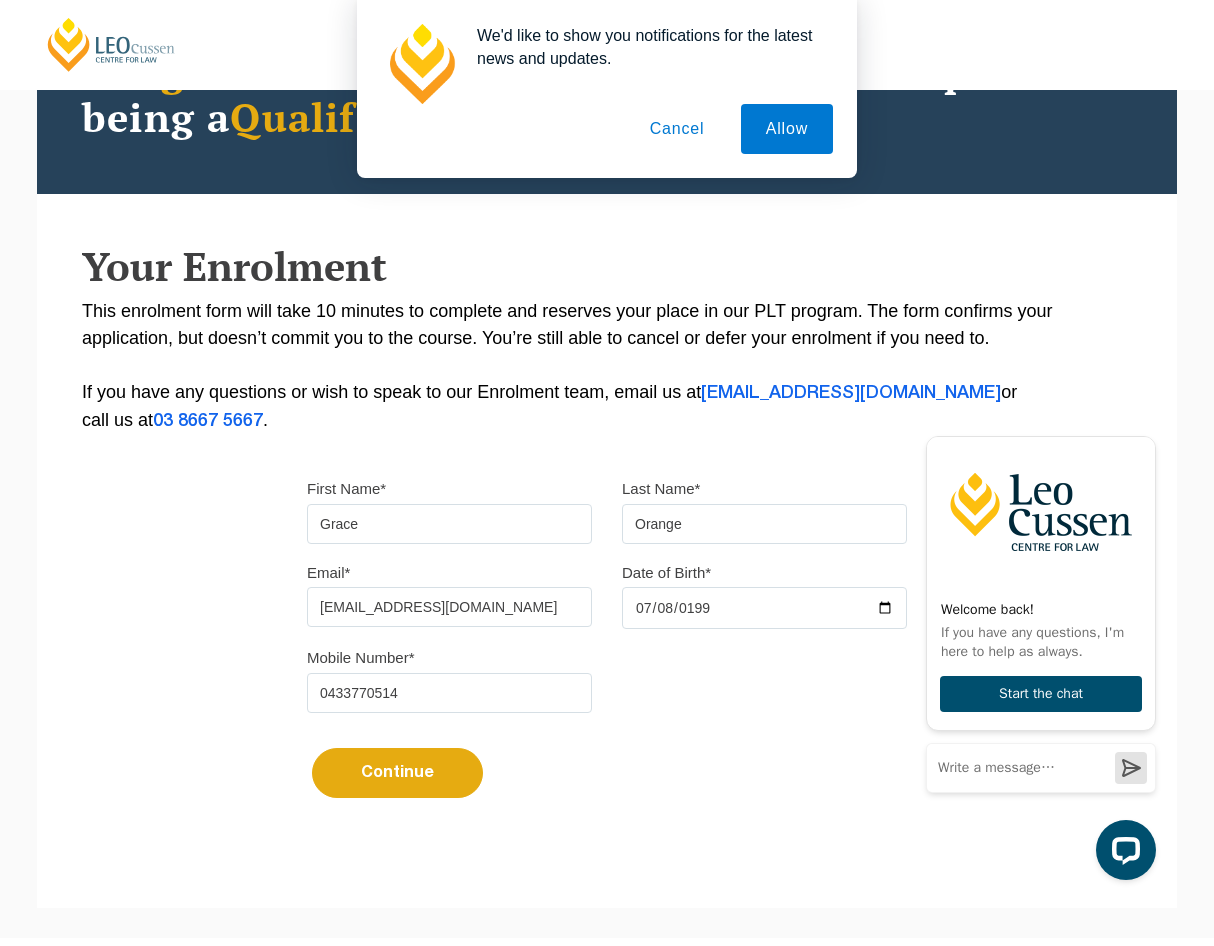 click on "Continue" at bounding box center (397, 773) 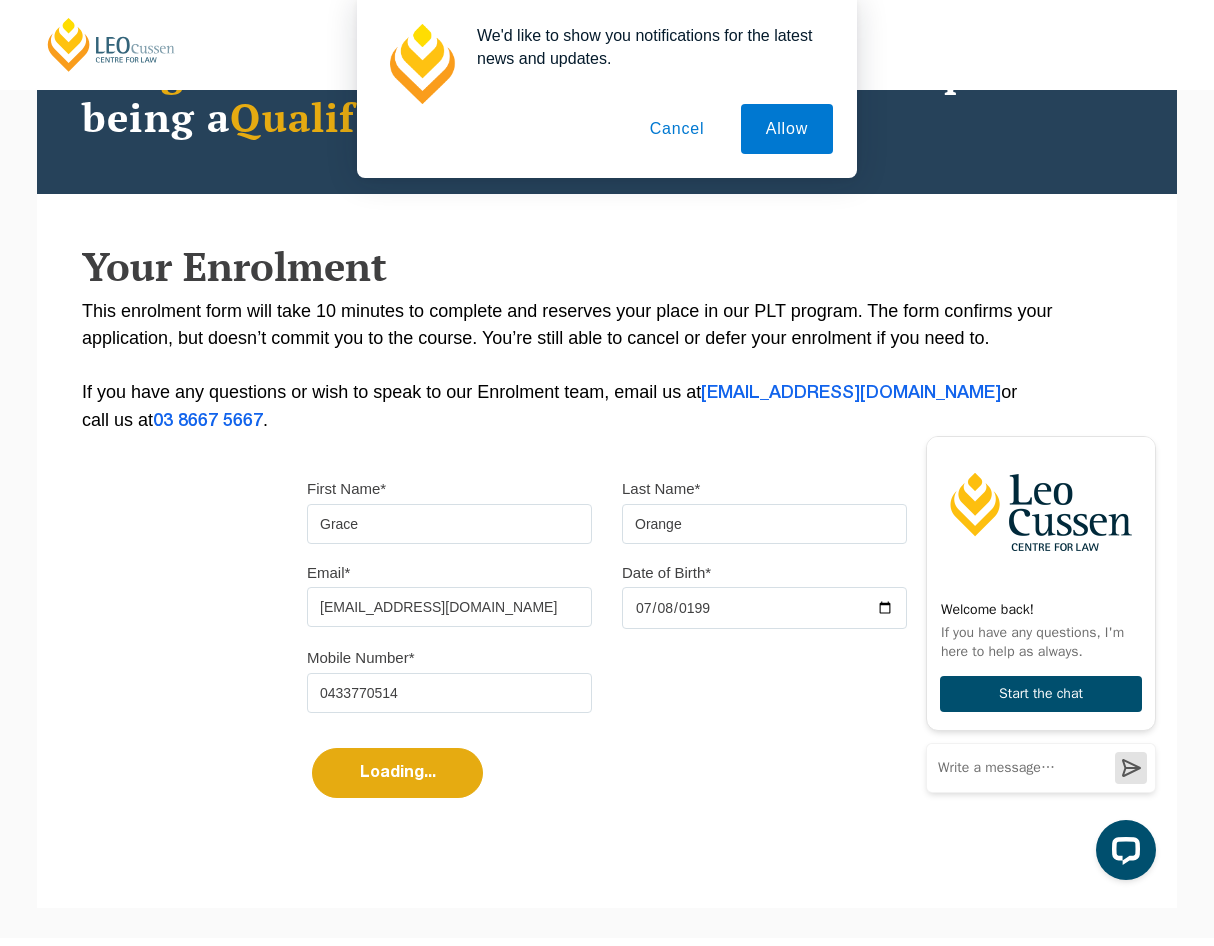 select 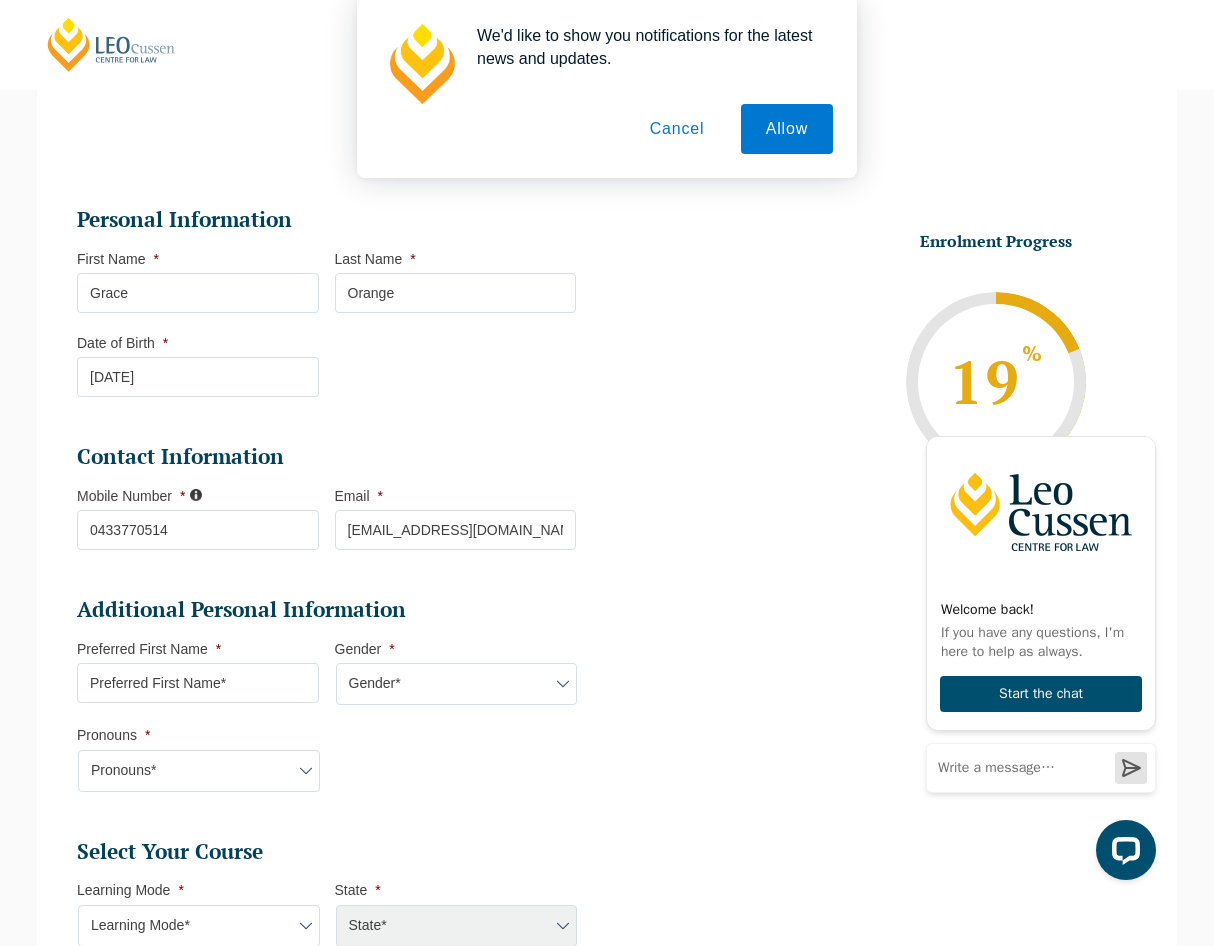 scroll, scrollTop: 173, scrollLeft: 0, axis: vertical 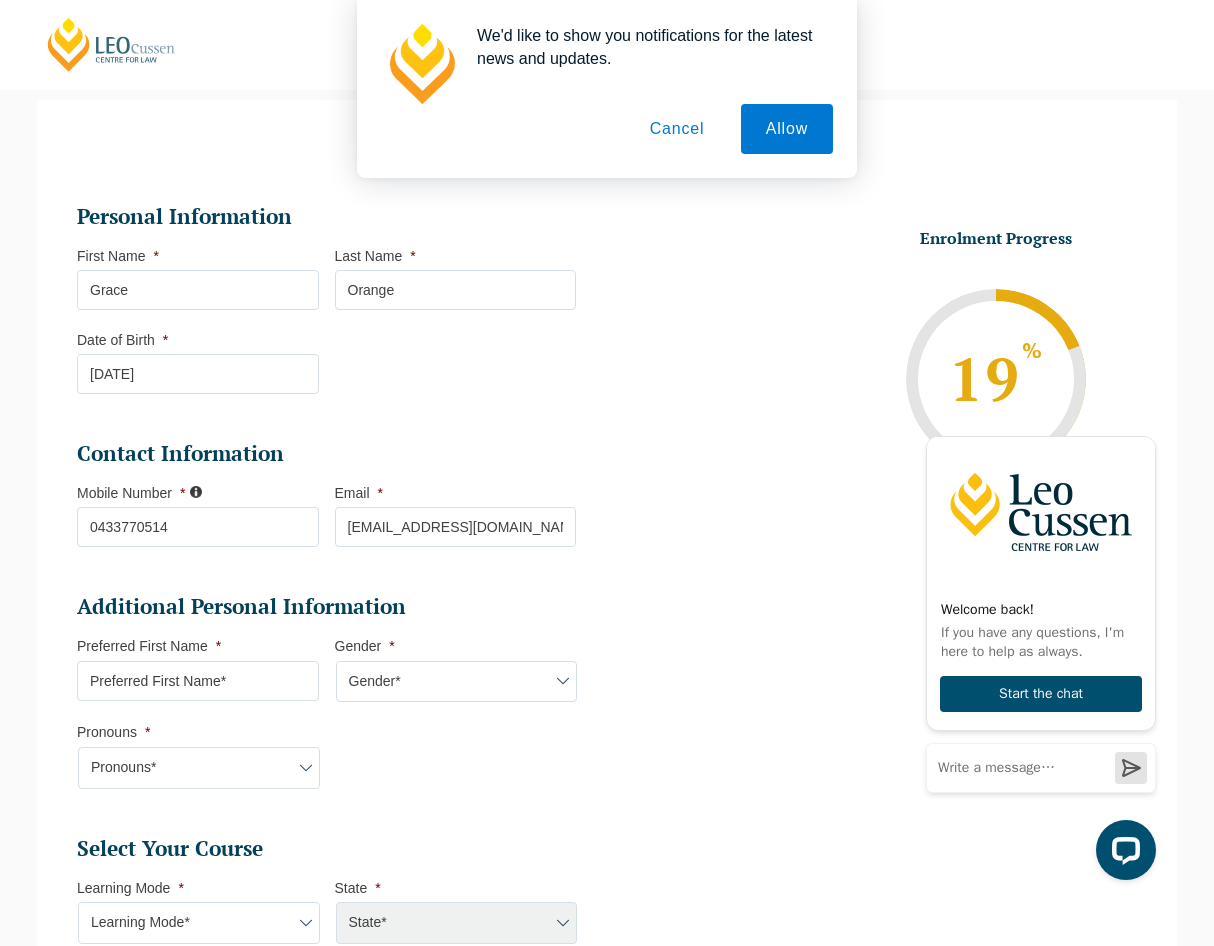 click on "Preferred First Name *" at bounding box center [198, 681] 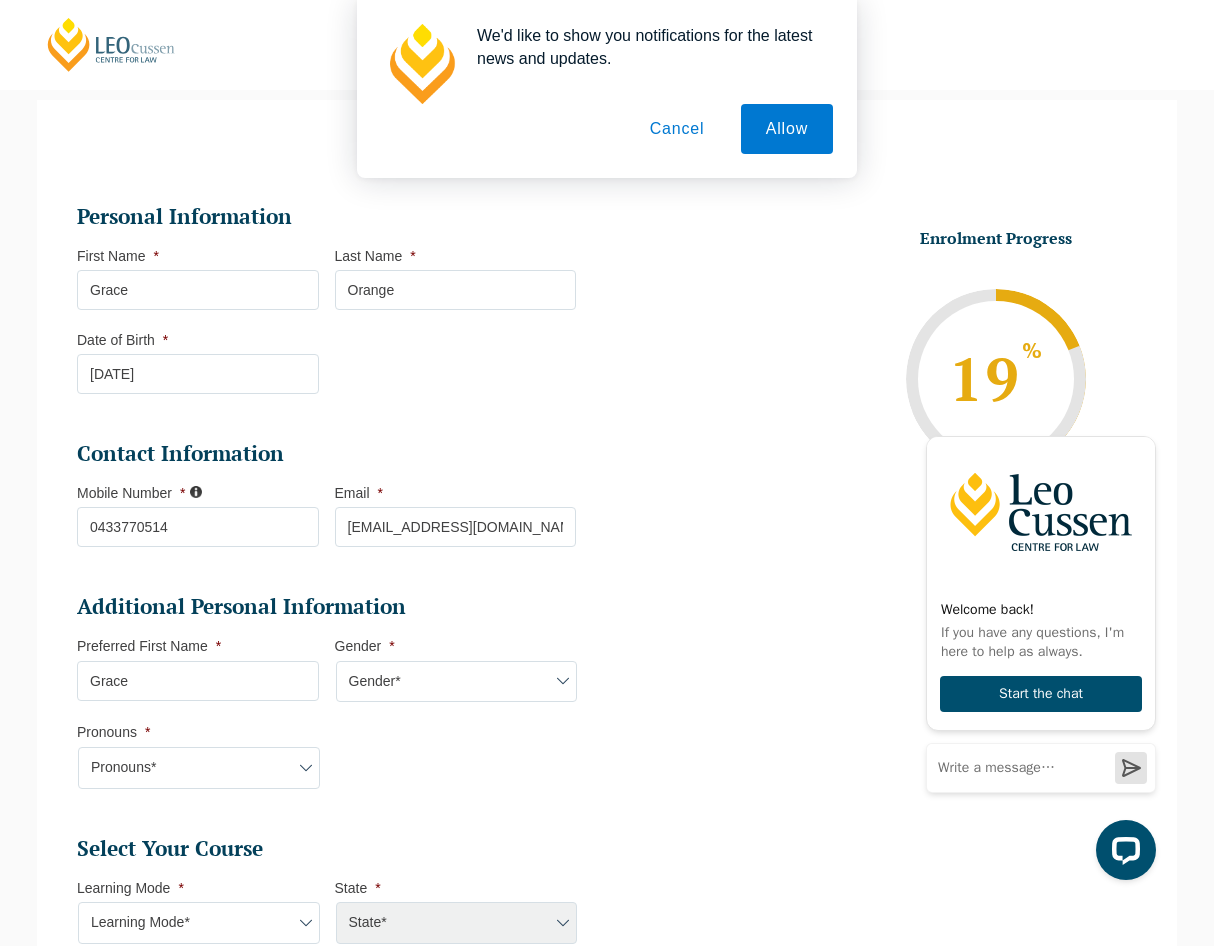 type on "Grace" 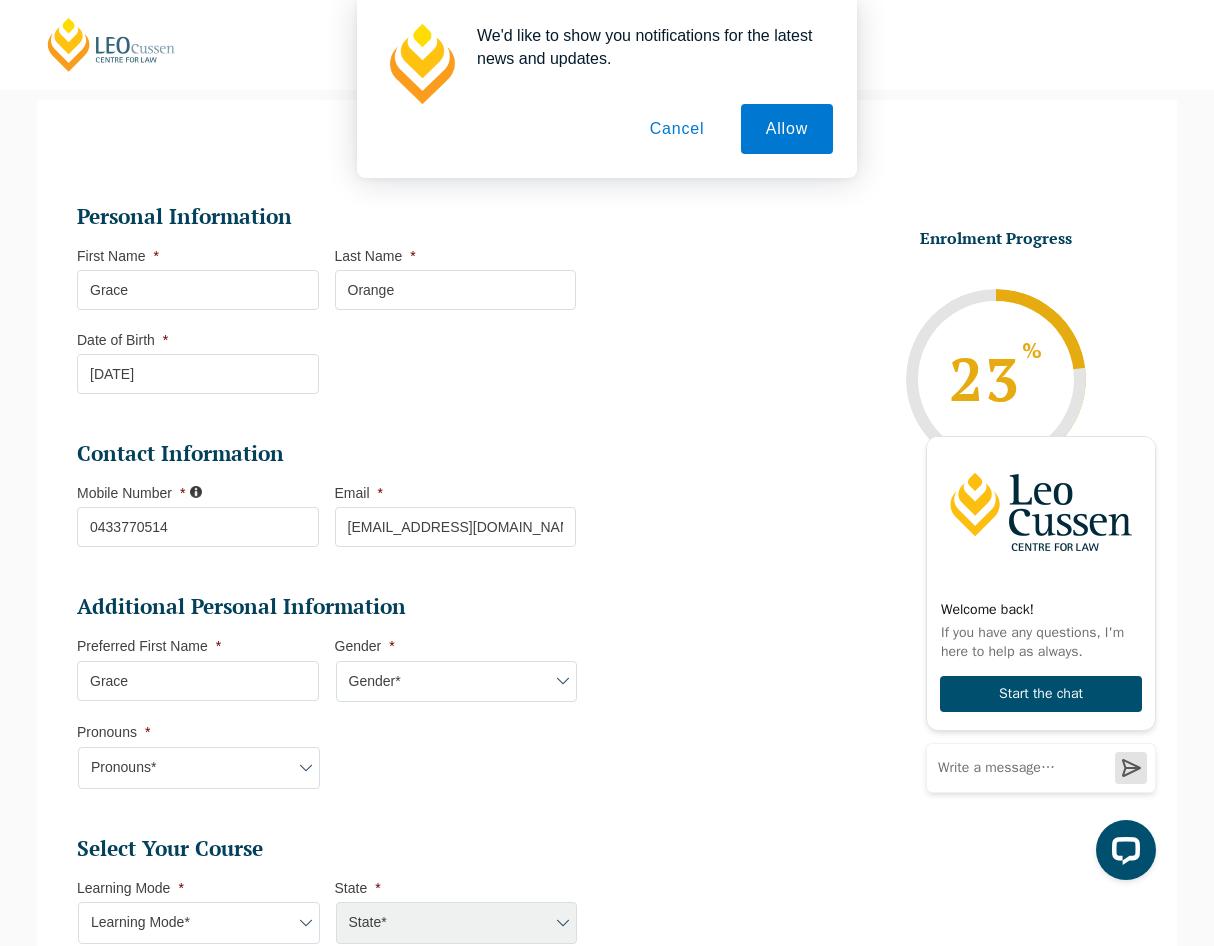 click on "Gender* Male Female Nonbinary Intersex Prefer not to disclose Other" at bounding box center (457, 682) 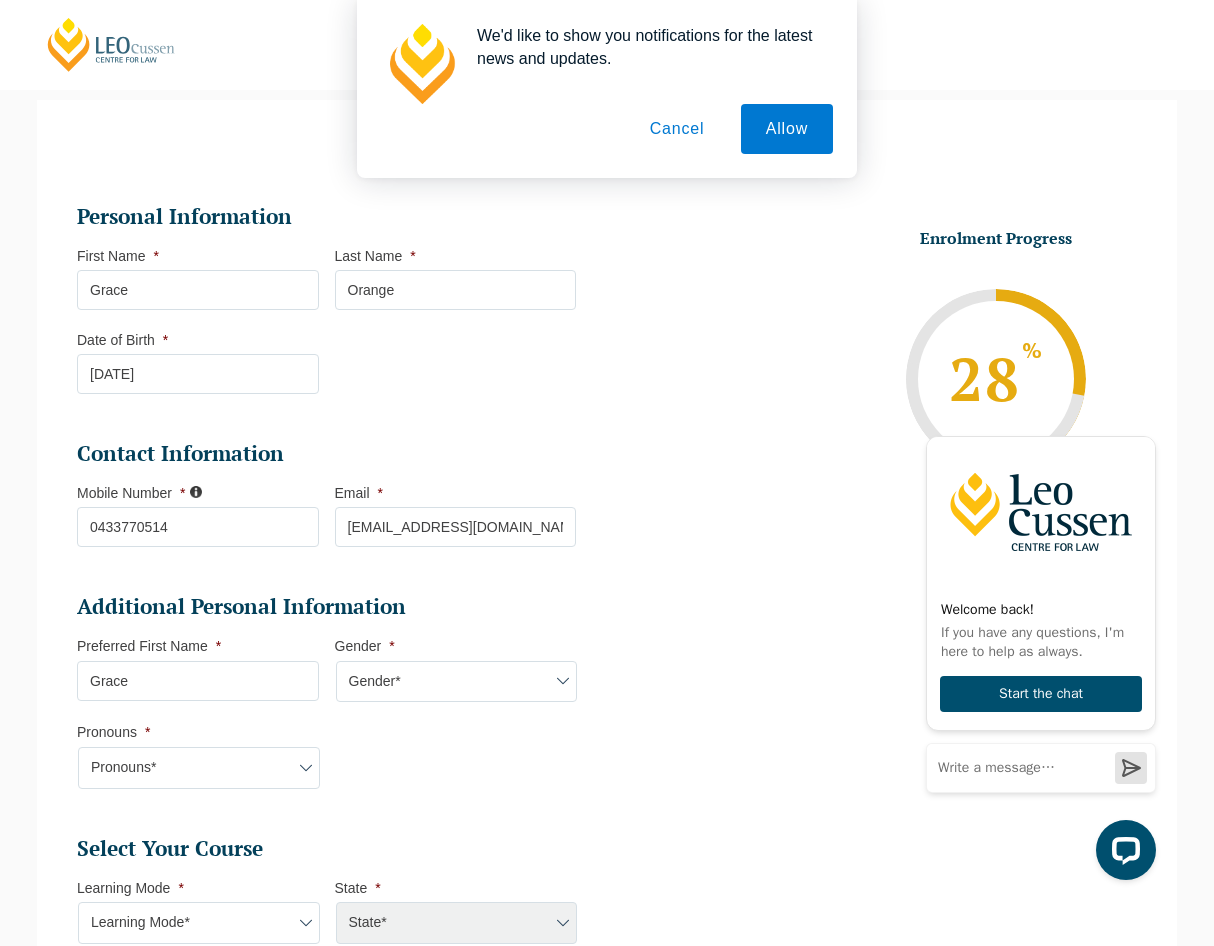 click on "Pronouns* She/Her/Hers He/Him/His They/Them/Theirs Other Prefer not to disclose" at bounding box center (199, 768) 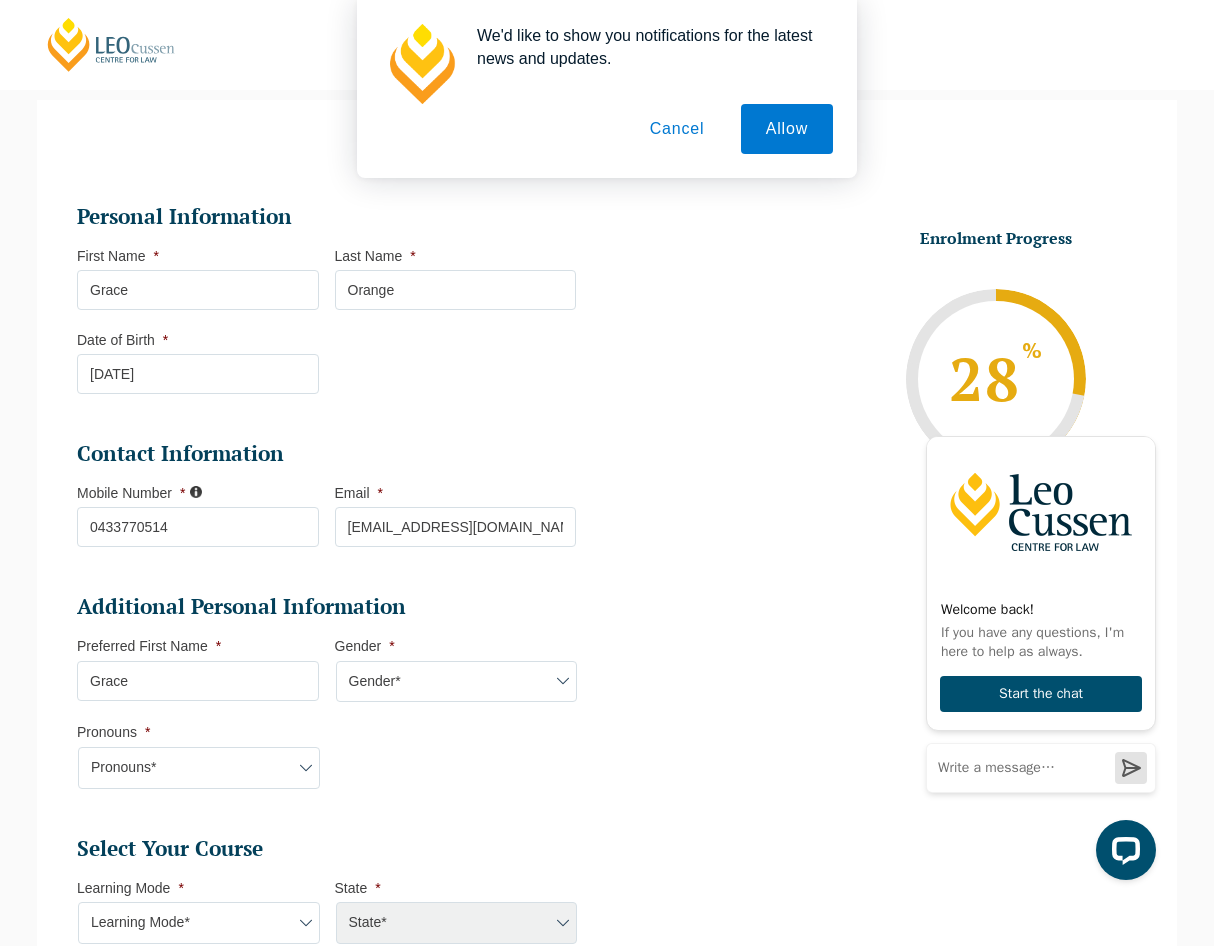 select on "She/Her/Hers" 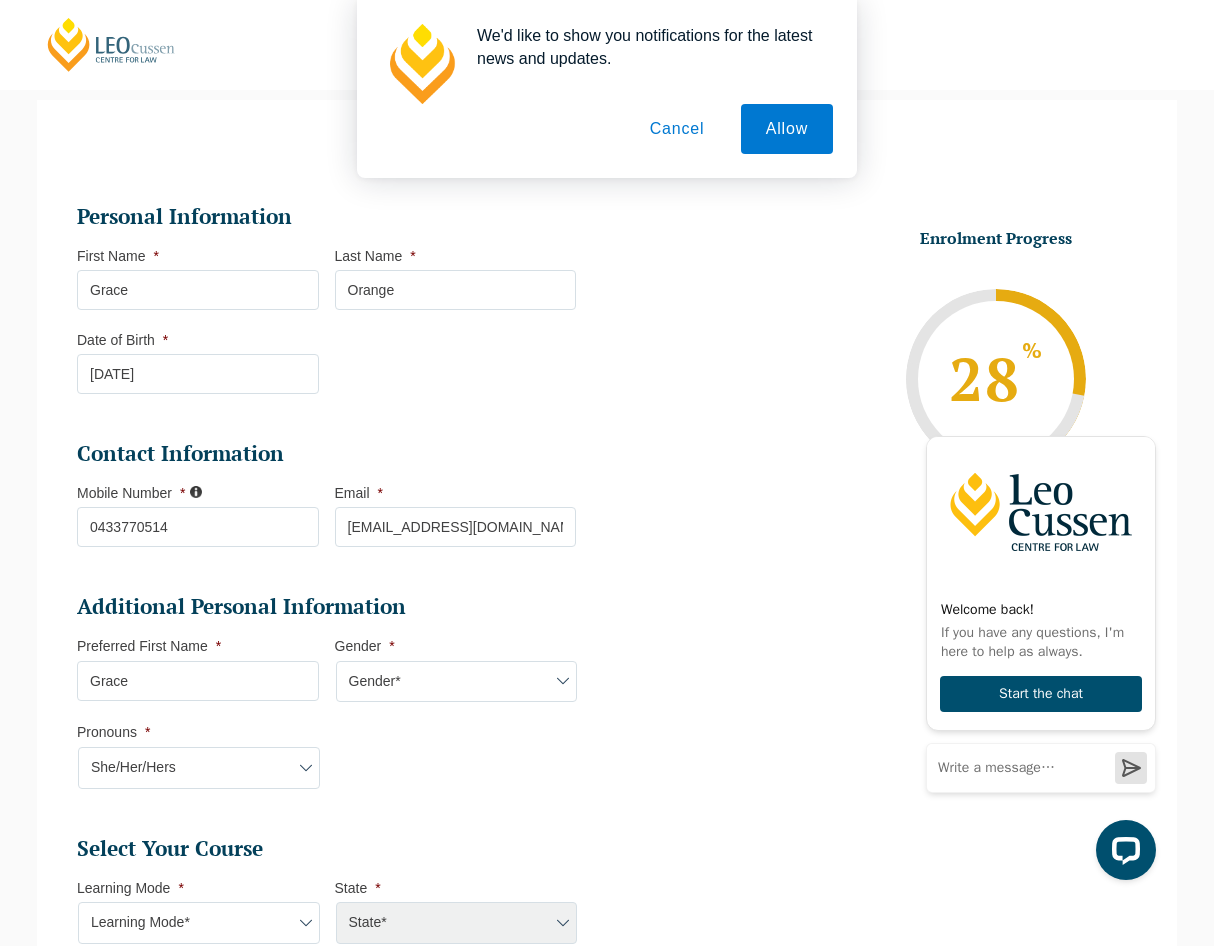 click on "Pronouns* She/Her/Hers He/Him/His They/Them/Theirs Other Prefer not to disclose" at bounding box center [199, 768] 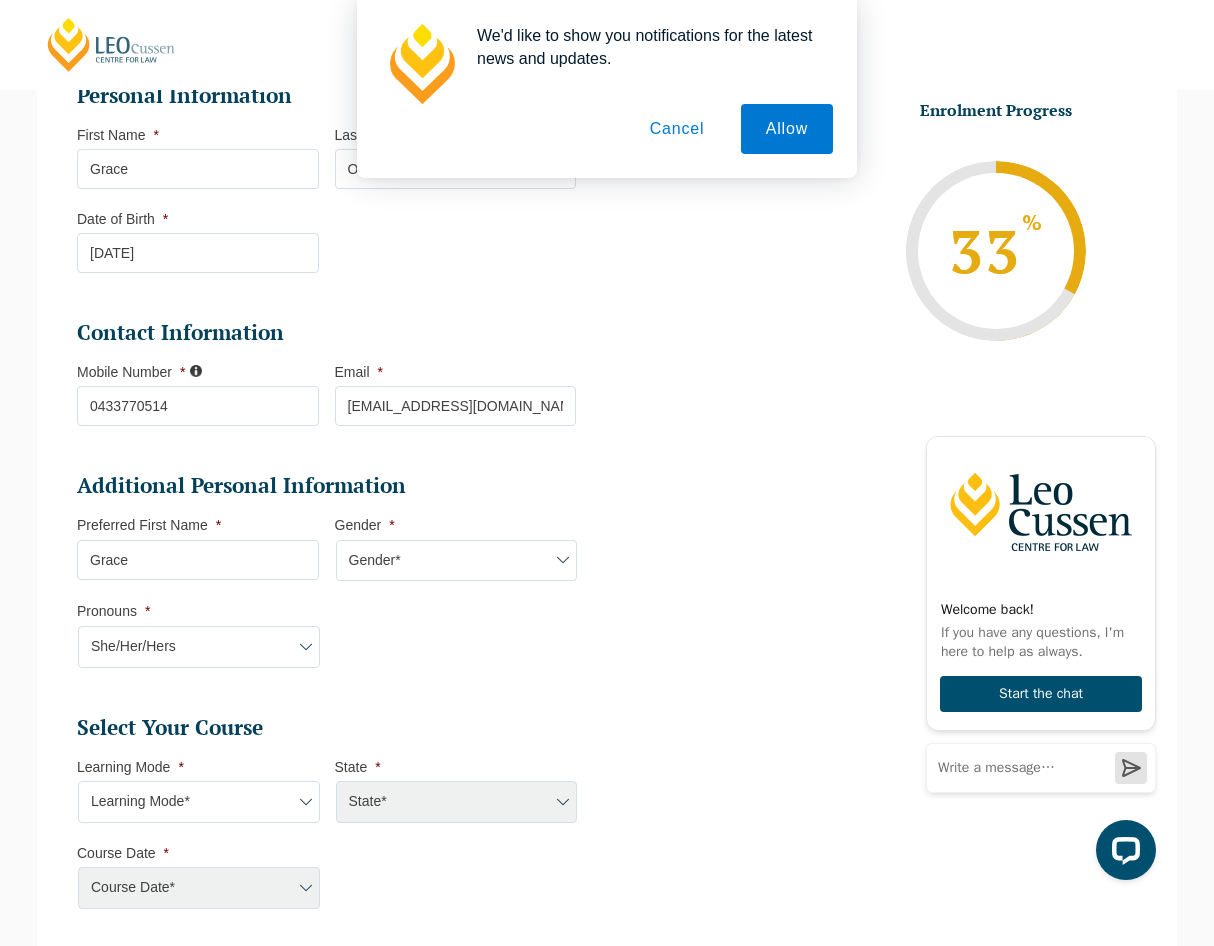 scroll, scrollTop: 296, scrollLeft: 0, axis: vertical 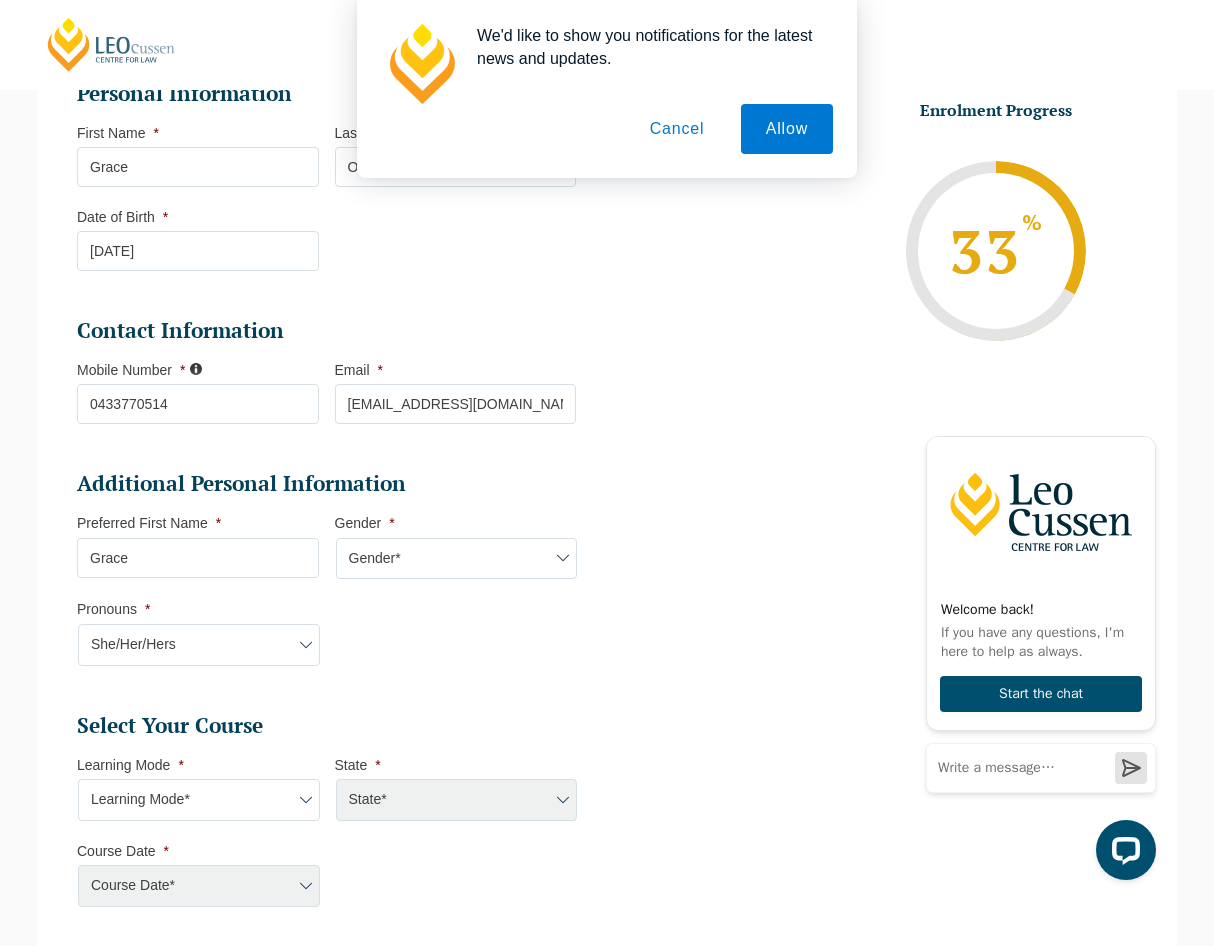 click on "Learning Mode* Online Full Time Learning Online Part Time Learning Blended Full Time Learning Blended Part Time Learning Onsite Full Time Learning" at bounding box center (199, 800) 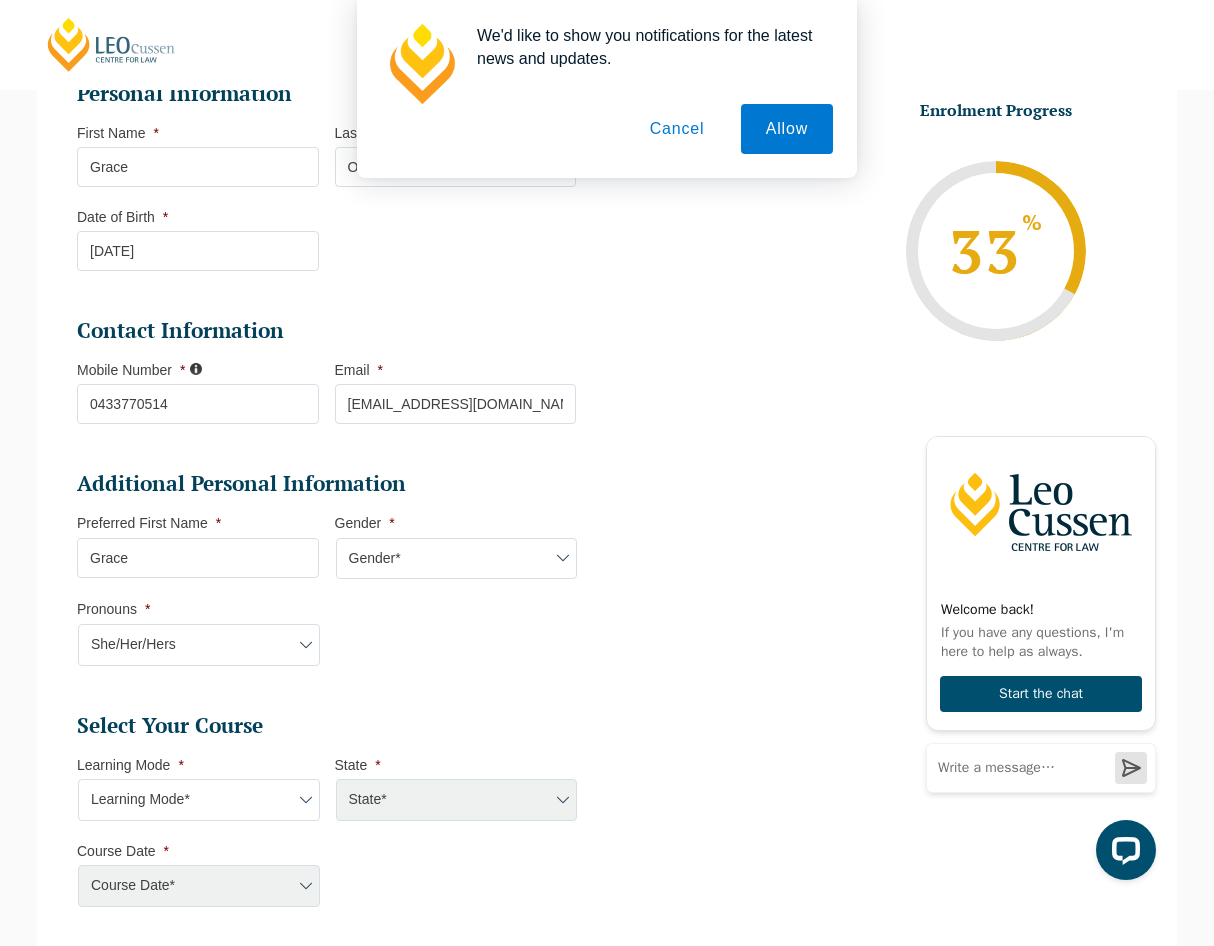 select on "Blended Full Time Learning" 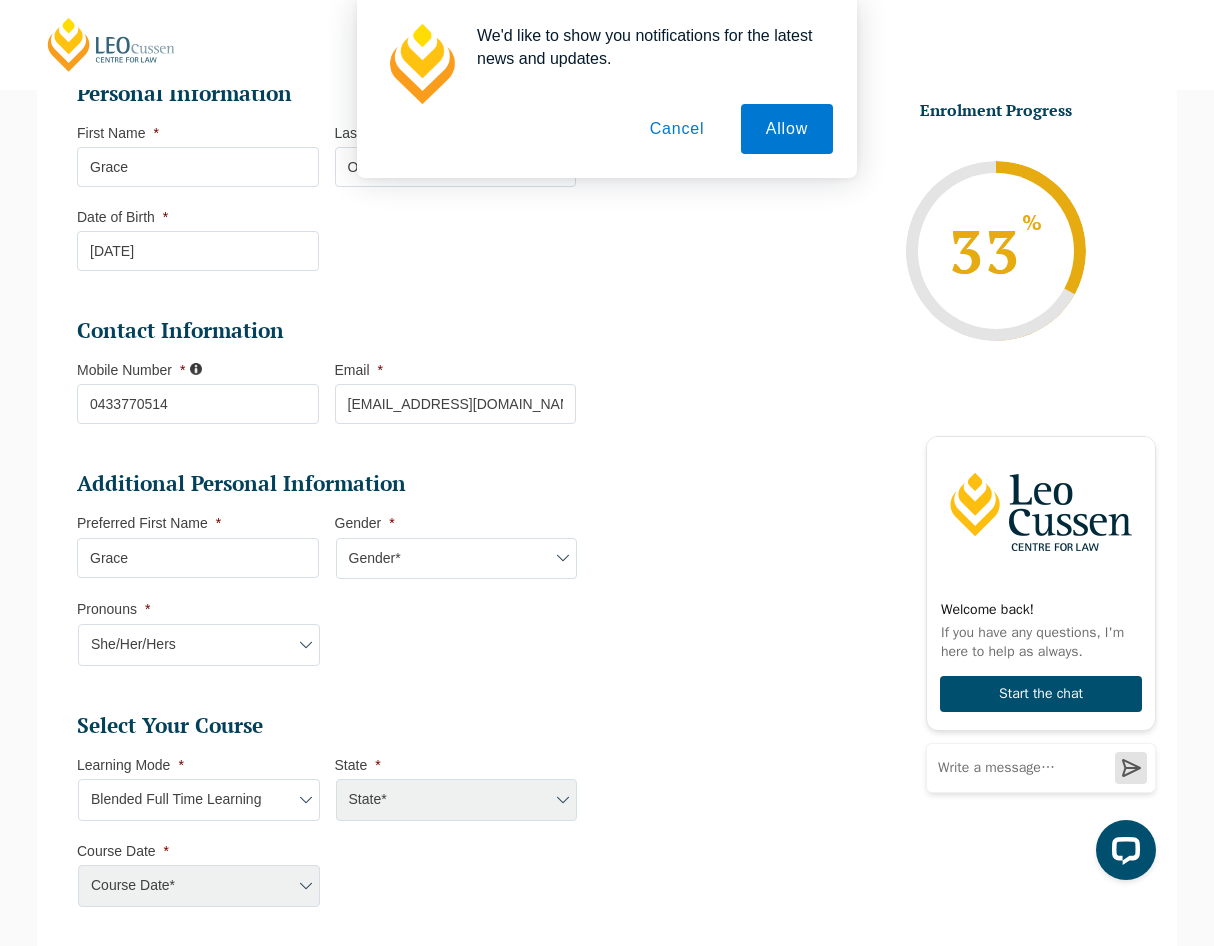 click on "Learning Mode* Online Full Time Learning Online Part Time Learning Blended Full Time Learning Blended Part Time Learning Onsite Full Time Learning" at bounding box center [199, 800] 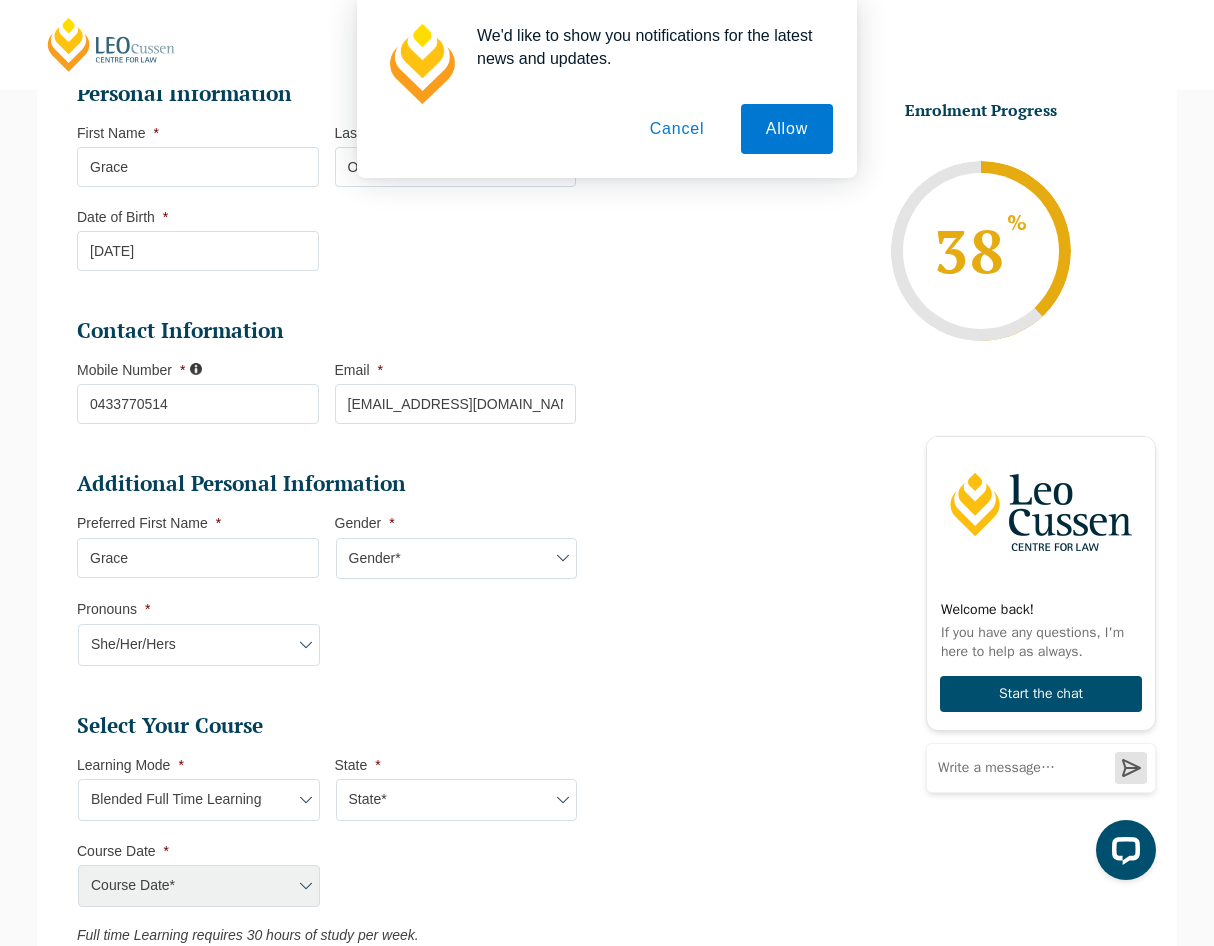 click on "State* ACT/NSW QLD SA VIC WA" at bounding box center [457, 800] 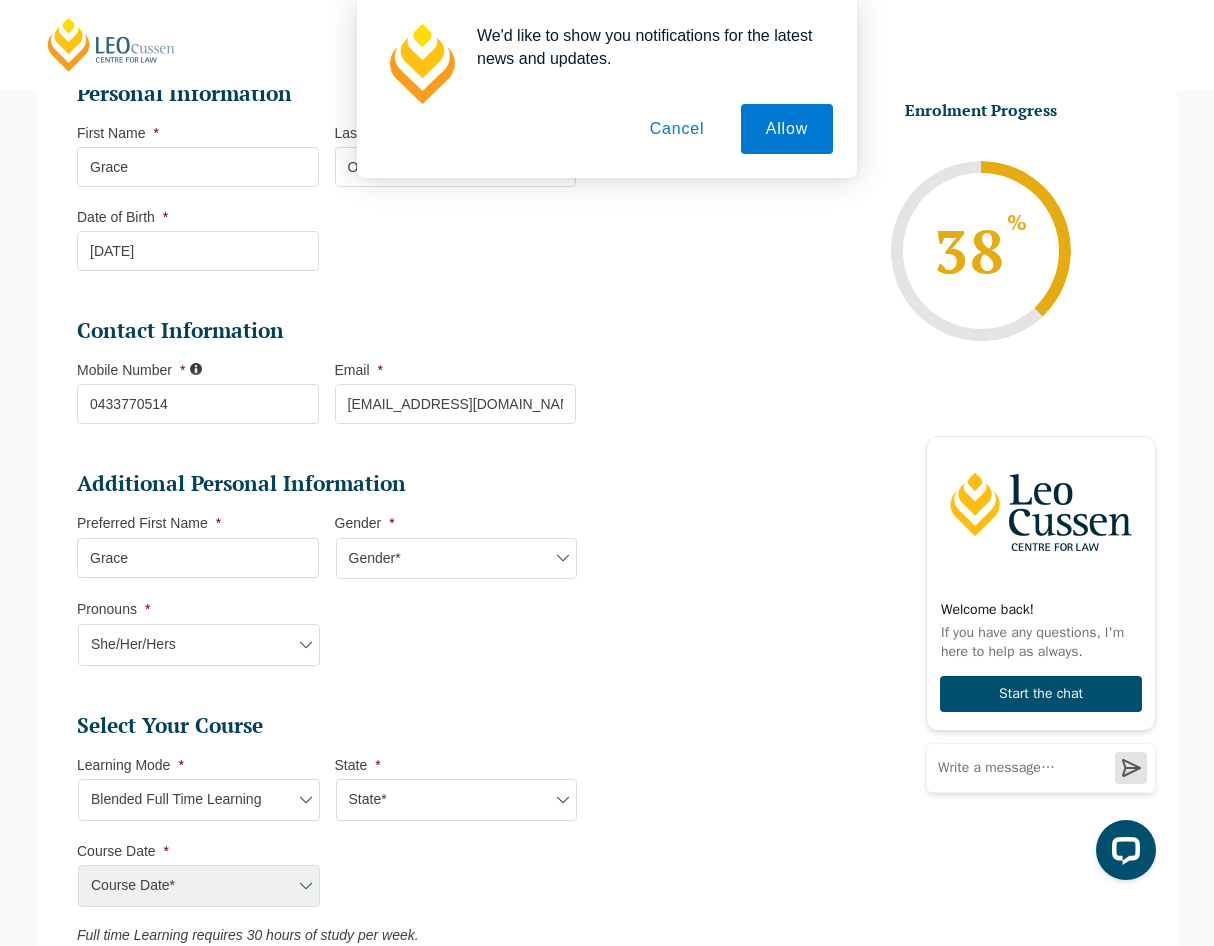 select on "VIC" 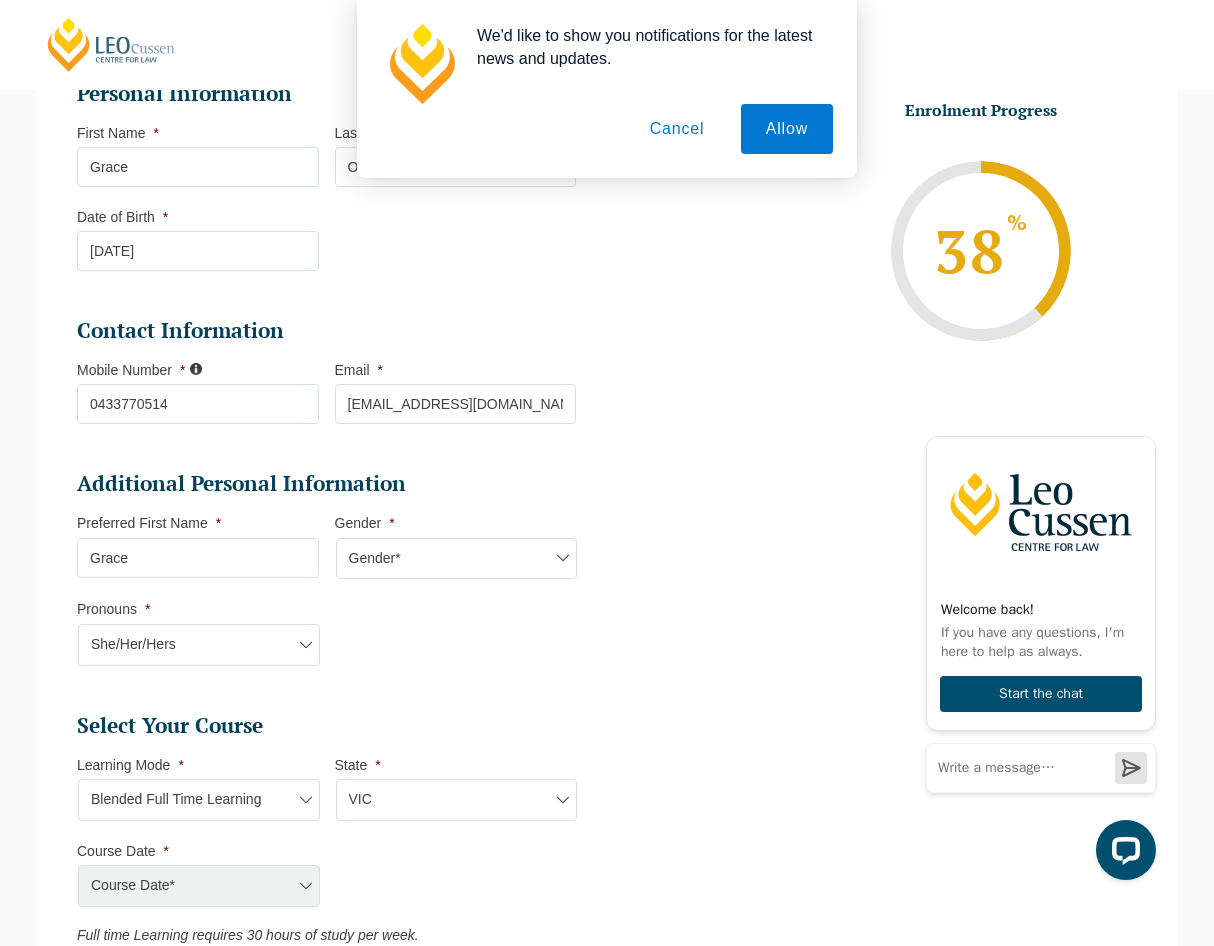 click on "State* ACT/NSW QLD SA VIC WA" at bounding box center (457, 800) 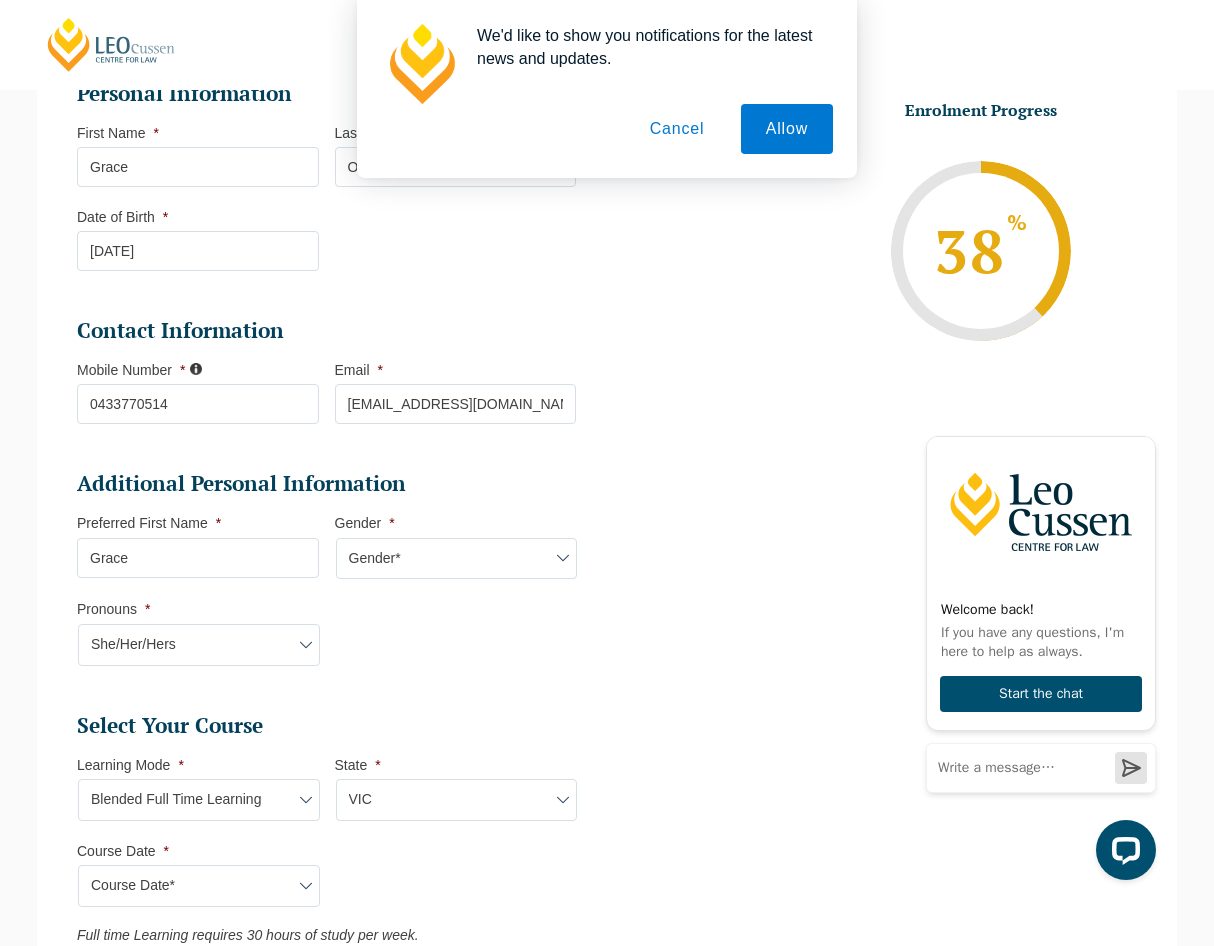 click on "Course Date* August 2025 (04-Aug-2025 to 19-Dec-2025) September 2025 (22-Sep-2025 to 20-Feb-2026) December 2025 (08-Dec-2025 to 16-May-2026)" at bounding box center (199, 886) 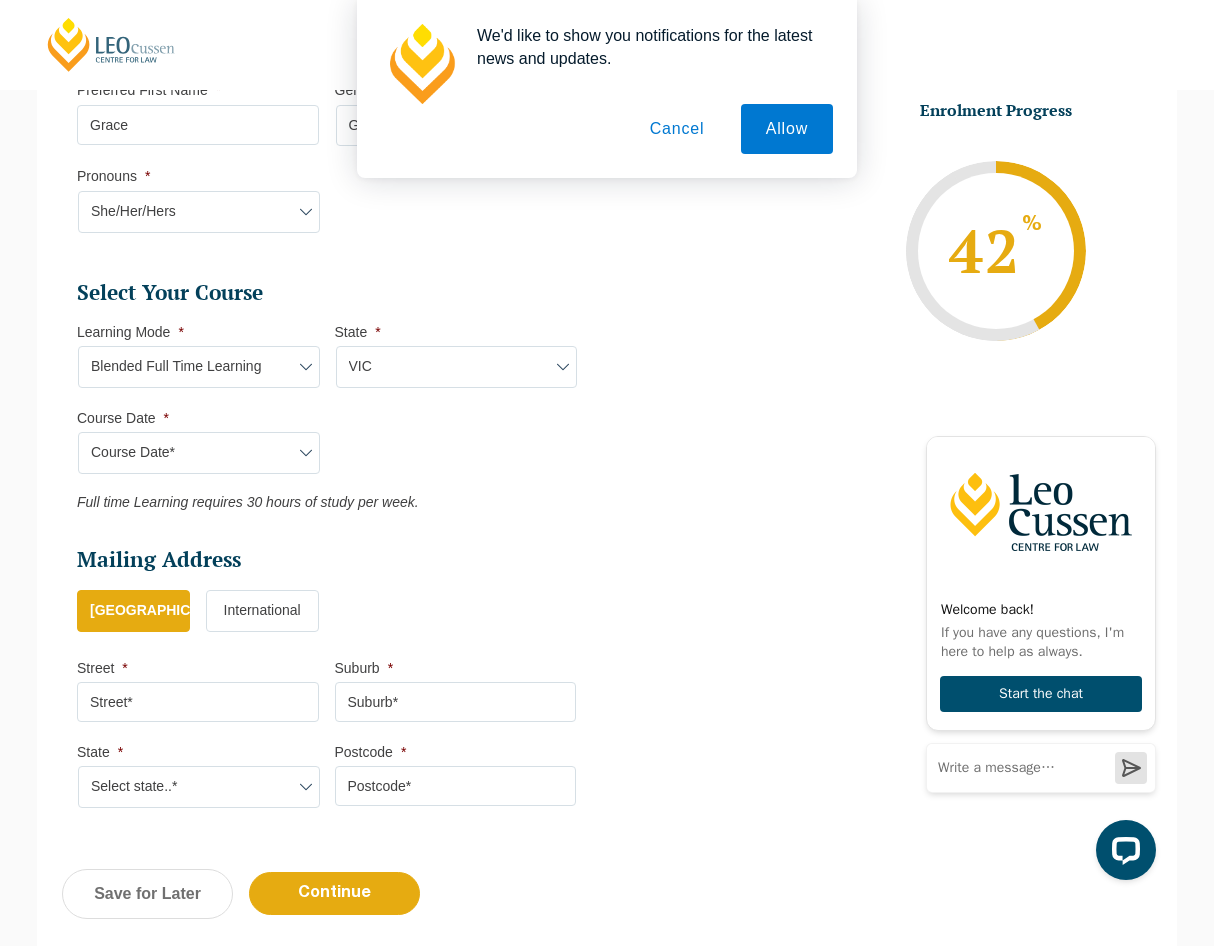 scroll, scrollTop: 730, scrollLeft: 0, axis: vertical 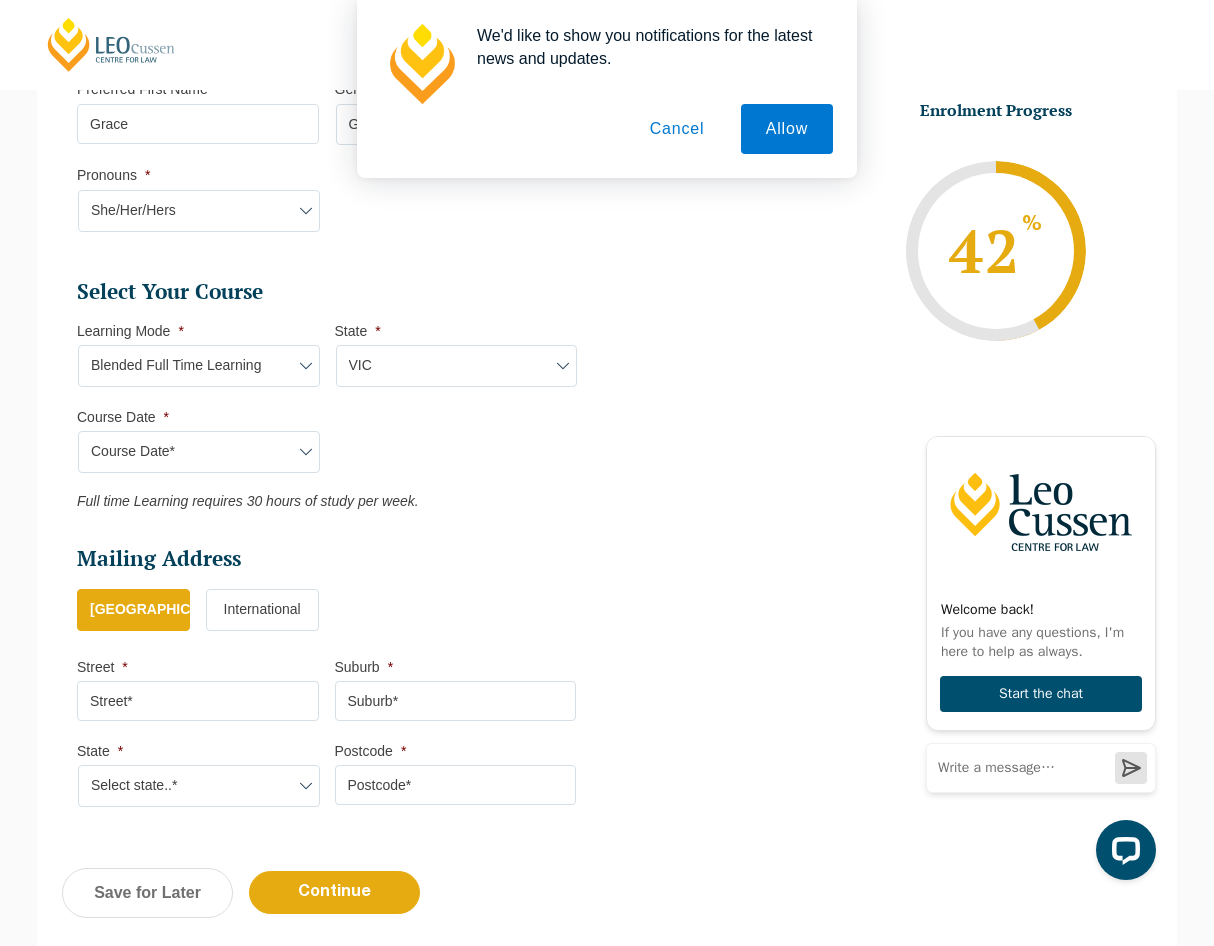 click on "Course Date* August 2025 (04-Aug-2025 to 19-Dec-2025) September 2025 (22-Sep-2025 to 20-Feb-2026) December 2025 (08-Dec-2025 to 16-May-2026)" at bounding box center [199, 452] 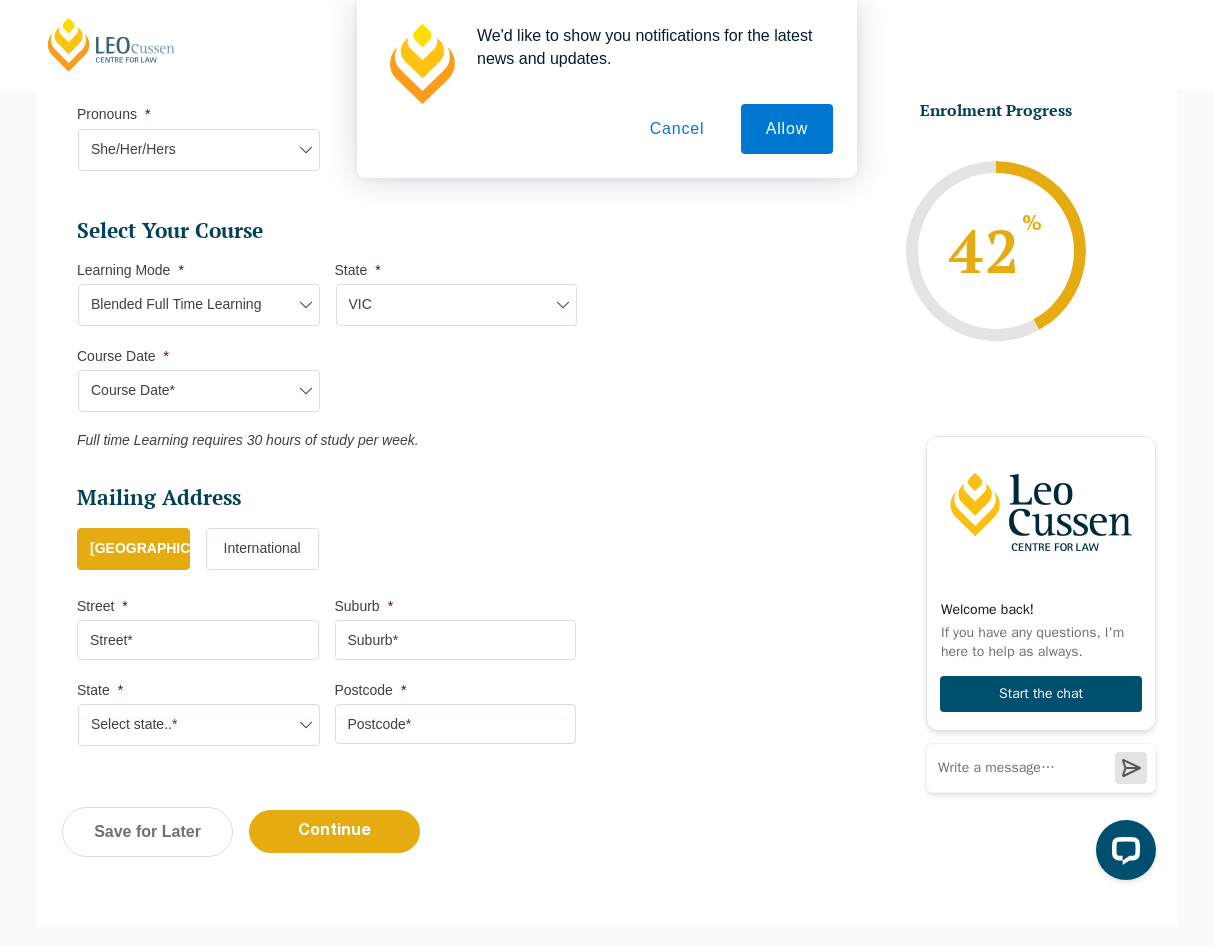 scroll, scrollTop: 792, scrollLeft: 0, axis: vertical 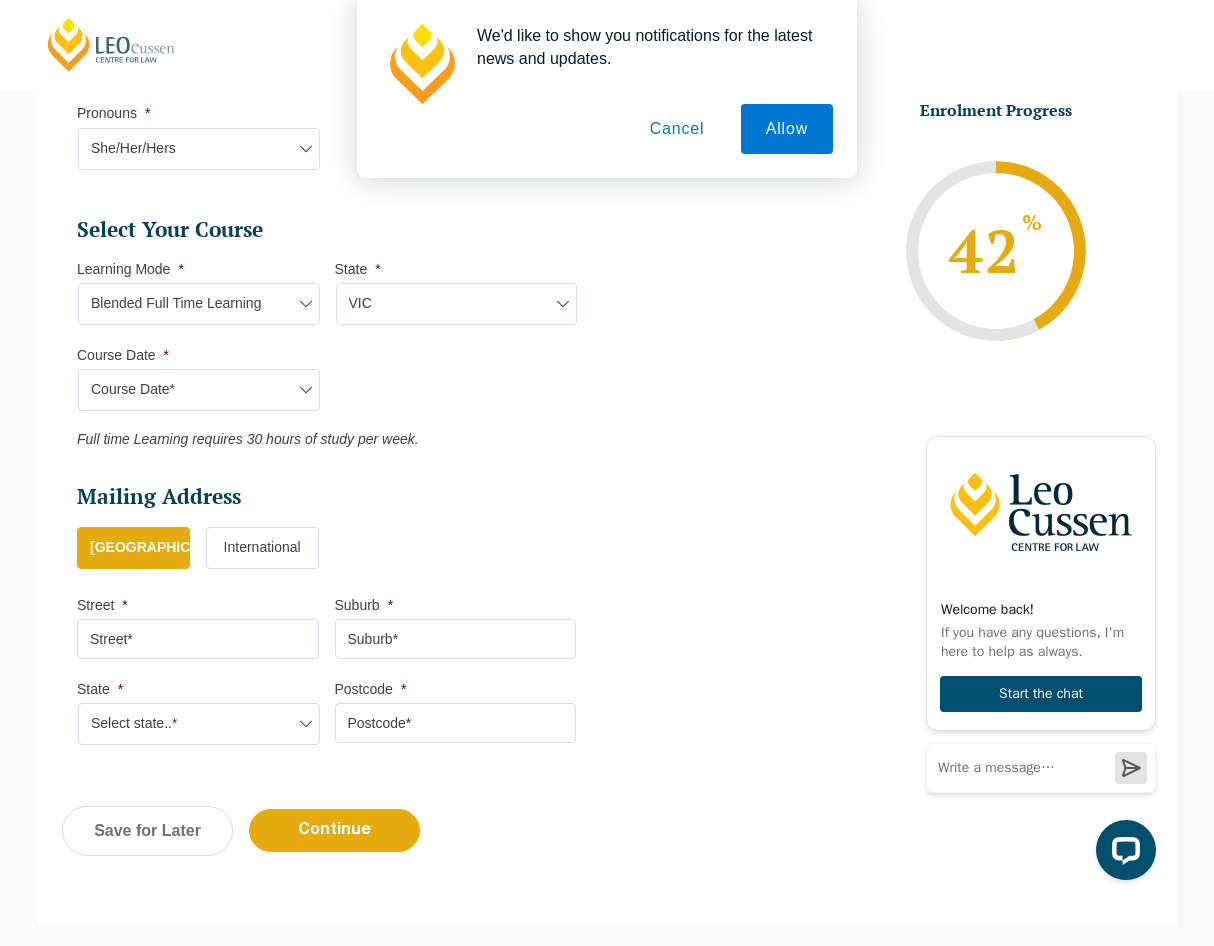 click on "Street *" at bounding box center [198, 639] 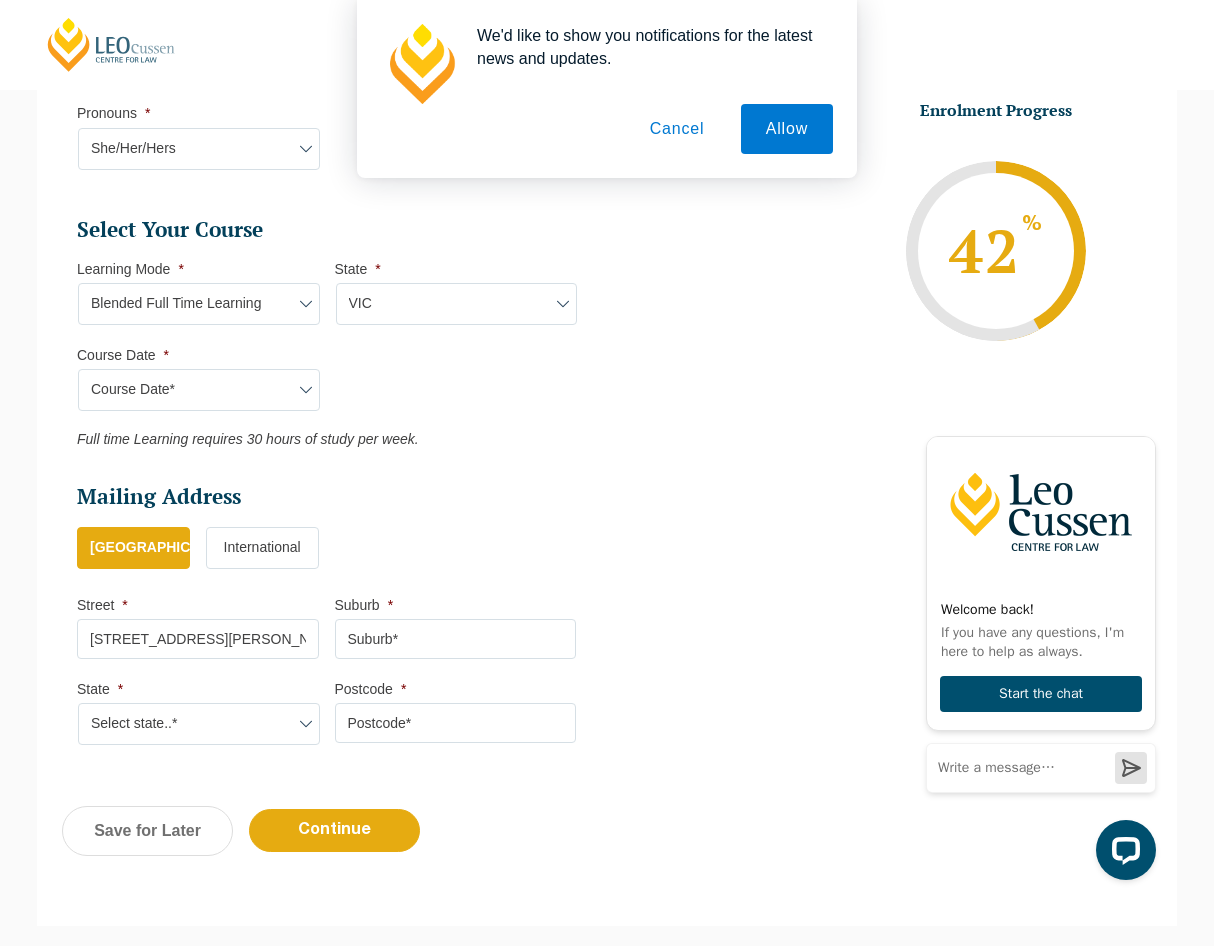 type on "34 Miller Street" 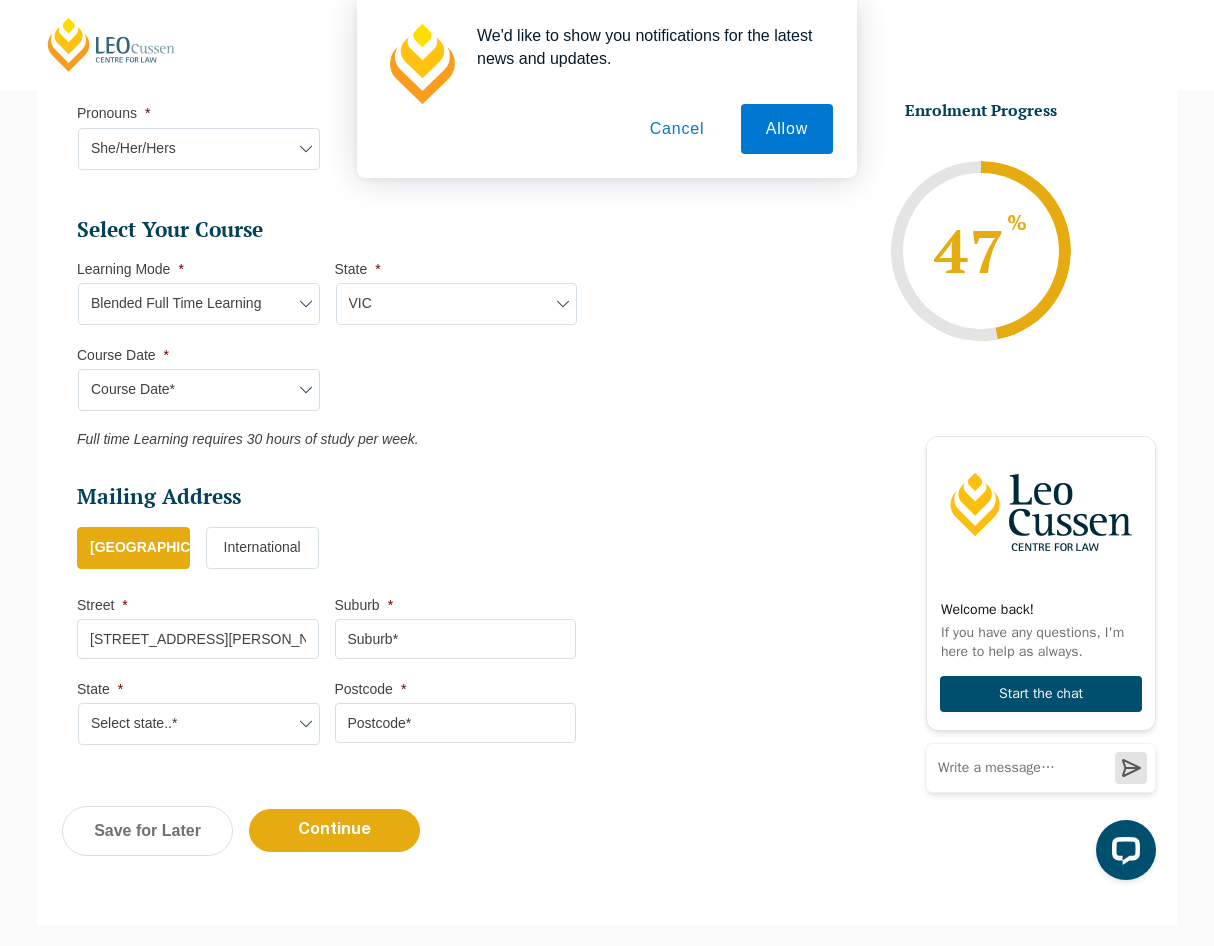 click on "Suburb *" at bounding box center (456, 639) 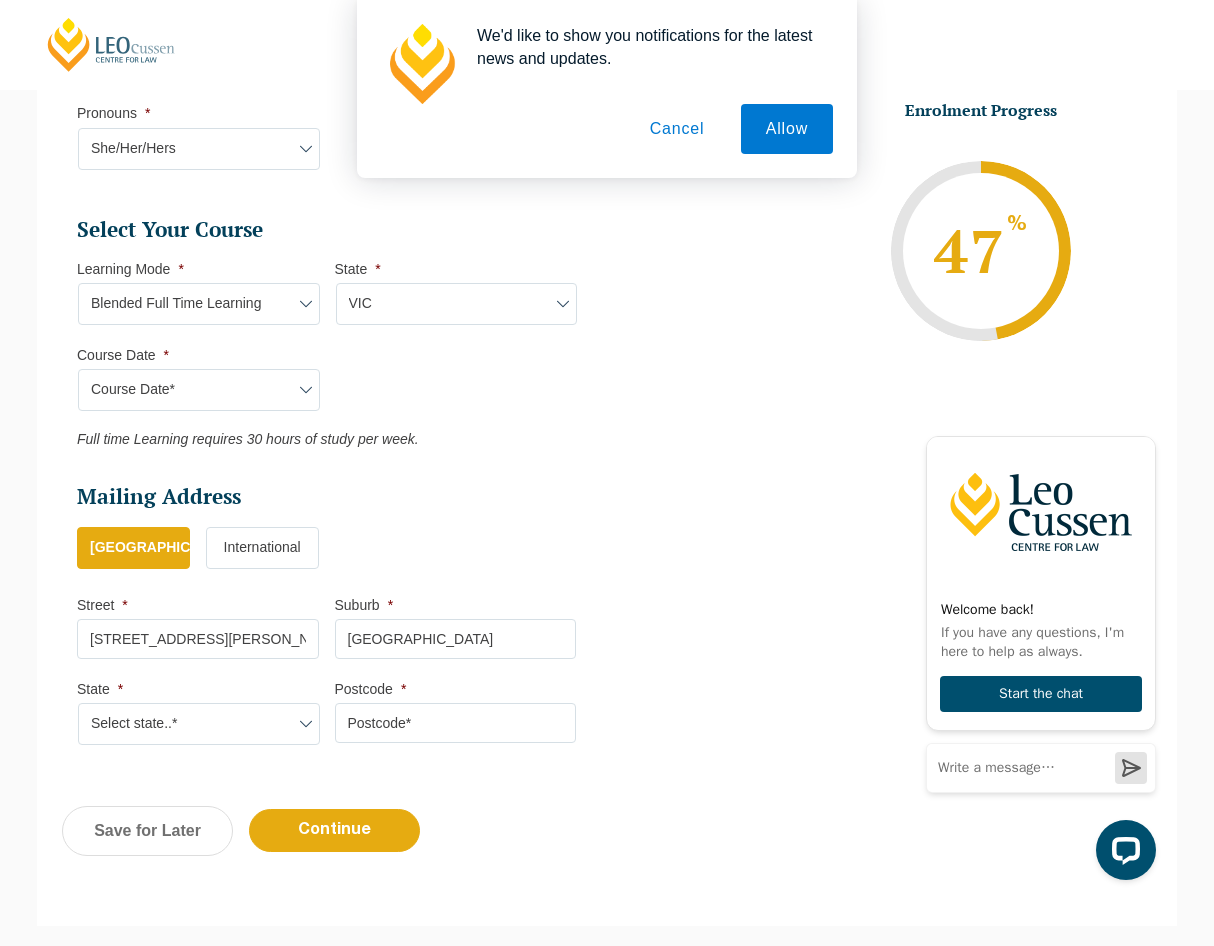 type on "West Melbourne" 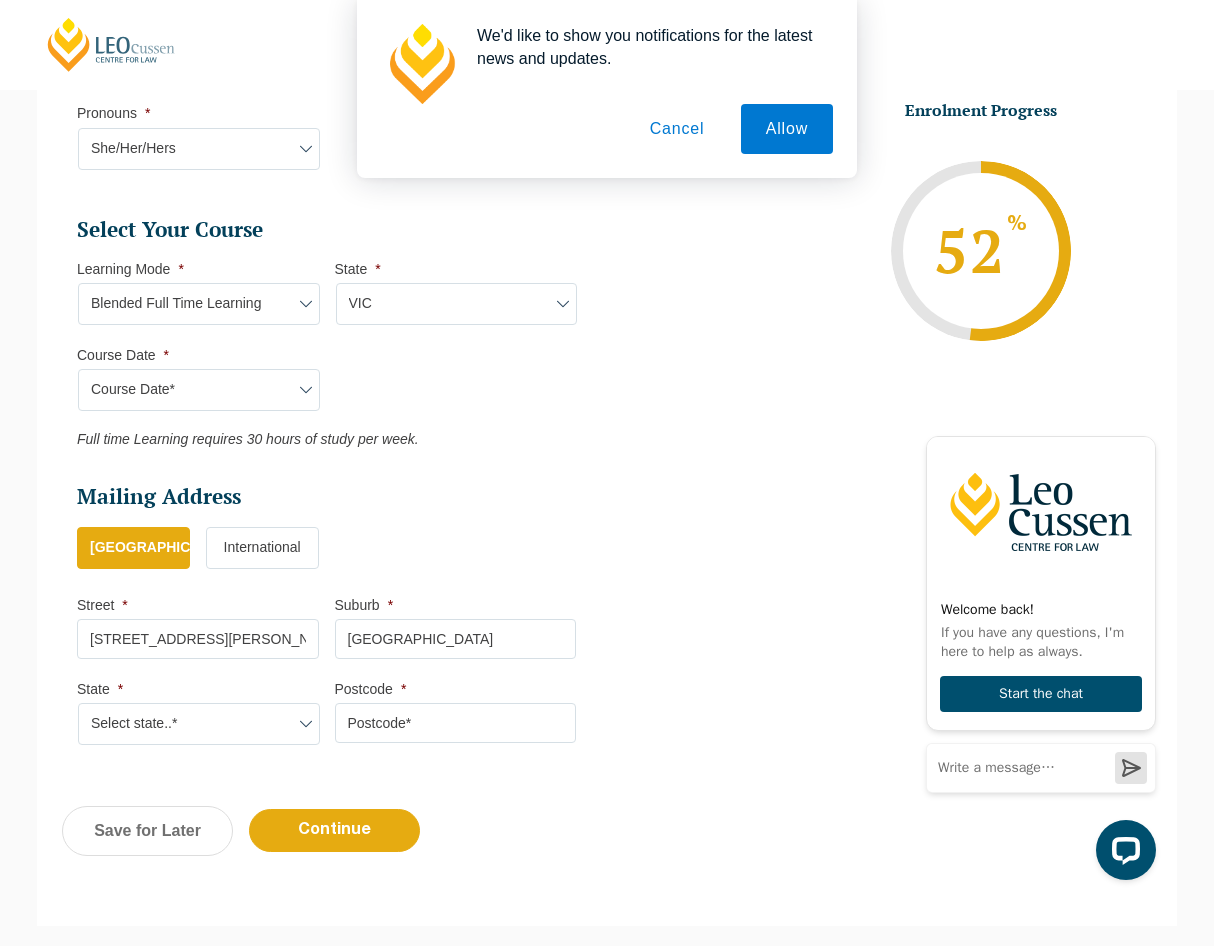 click on "Select state..* VIC WA QLD SA NSW NT ACT TAS" at bounding box center (199, 724) 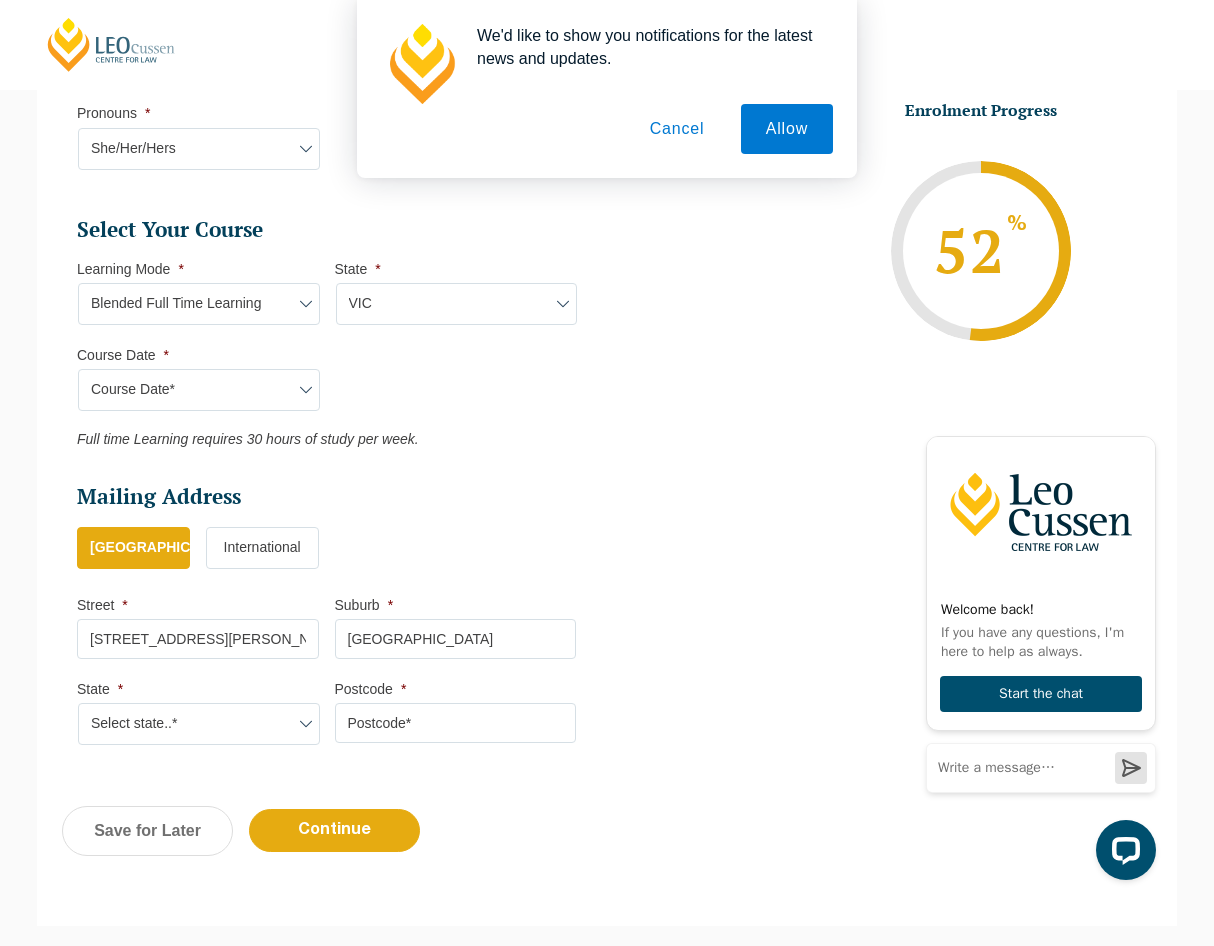 select on "VIC" 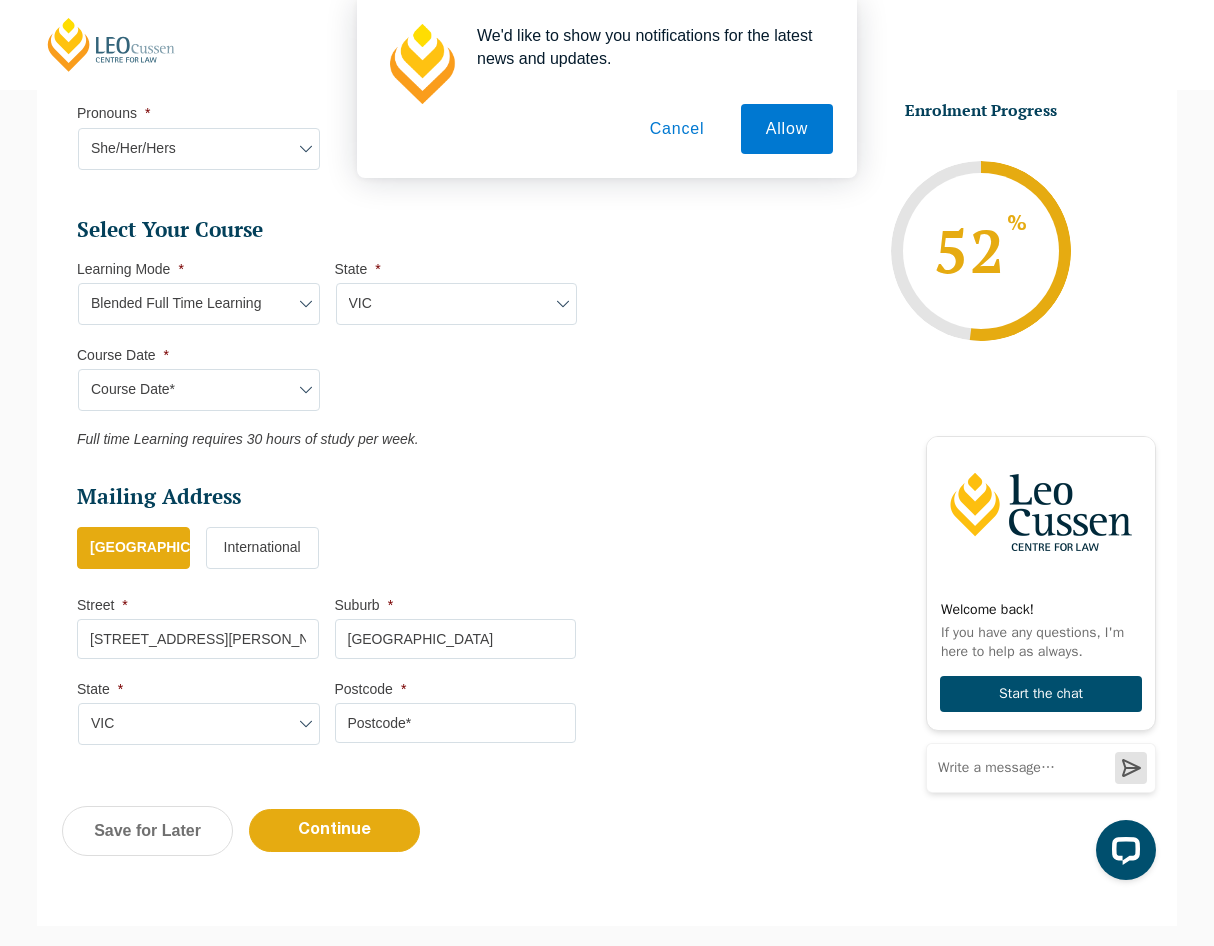 click on "Select state..* VIC WA QLD SA NSW NT ACT TAS" at bounding box center (199, 724) 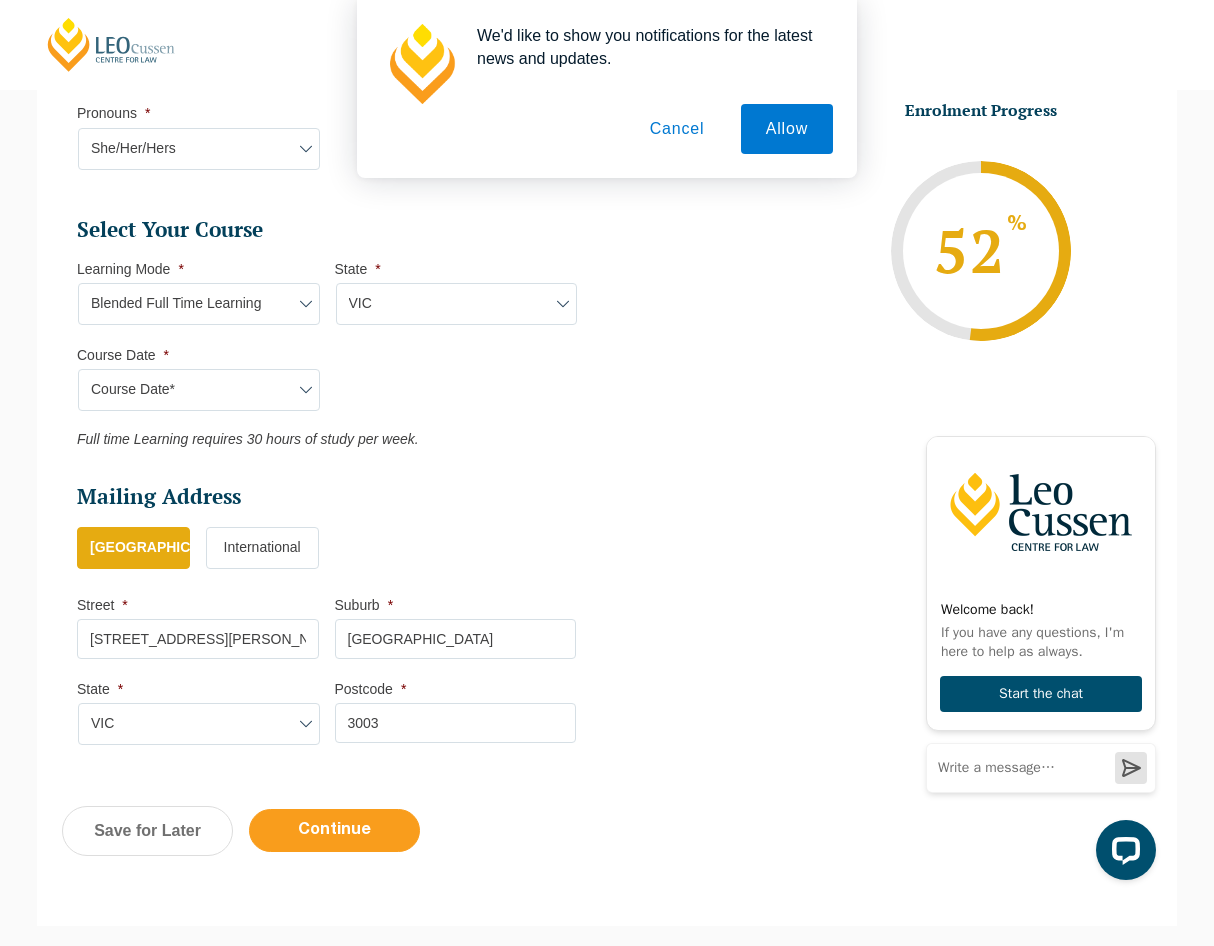 type on "3003" 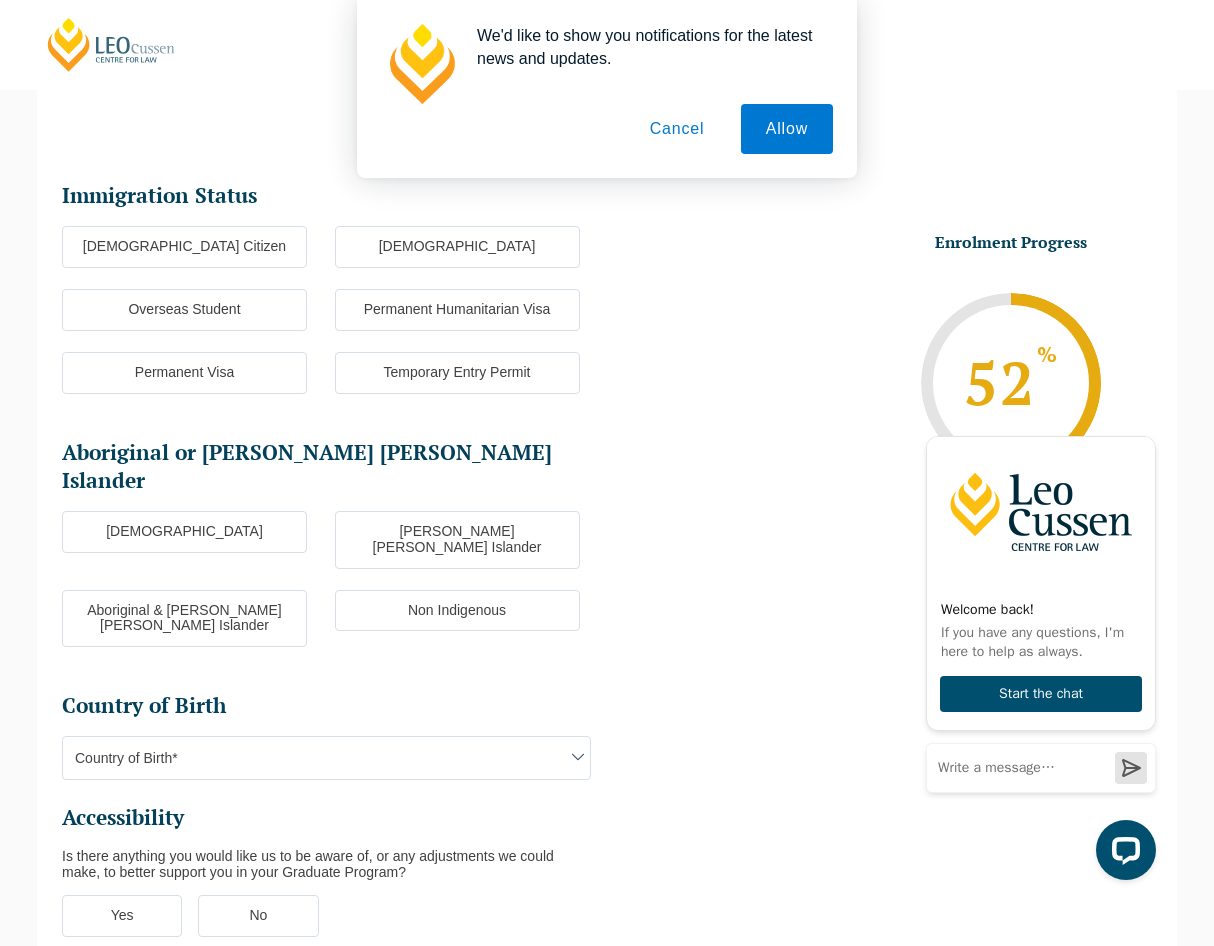 scroll, scrollTop: 173, scrollLeft: 0, axis: vertical 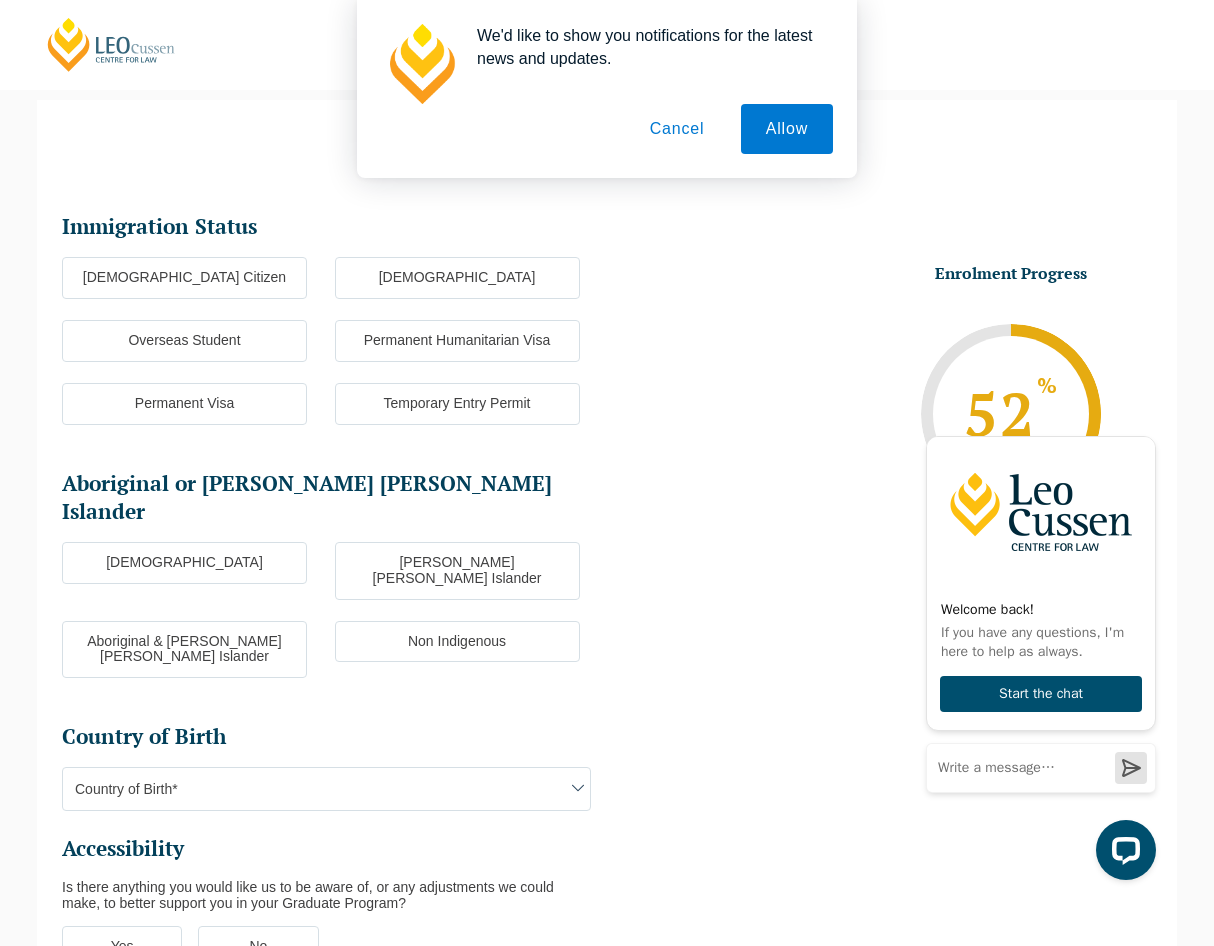 click on "Australian Citizen" at bounding box center [184, 278] 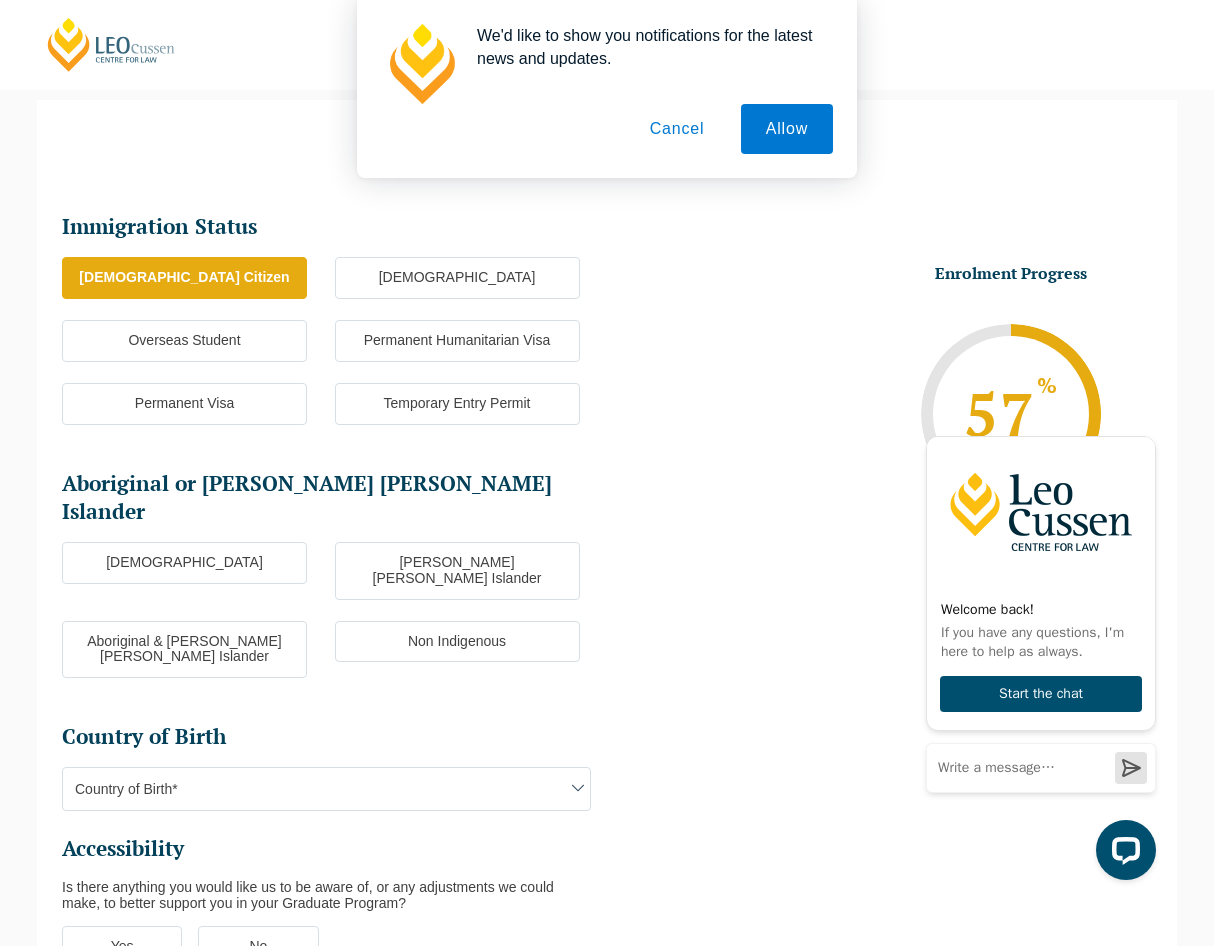 click on "Non Indigenous" at bounding box center (457, 642) 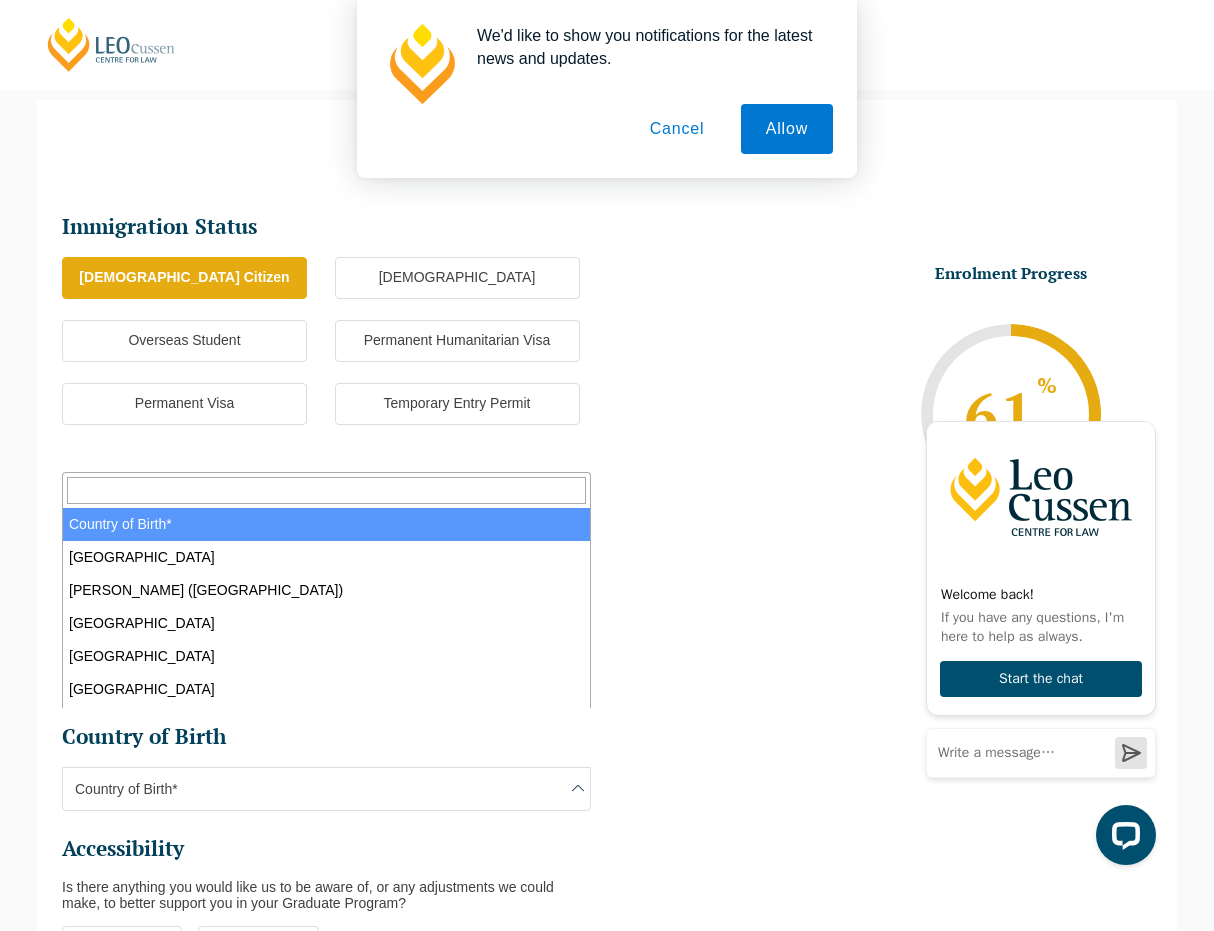 click on "Country of Birth*" at bounding box center [326, 789] 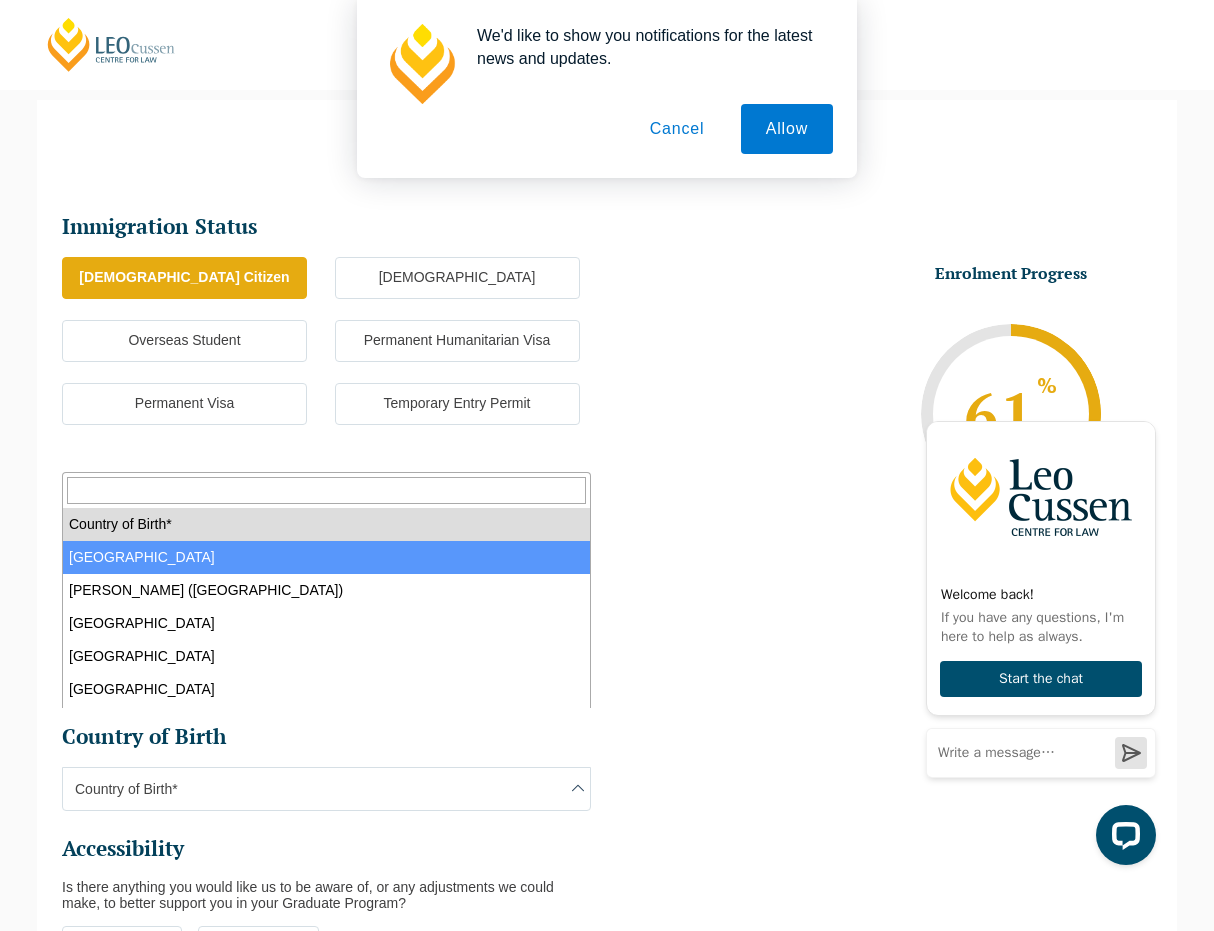 select on "Australia 1101" 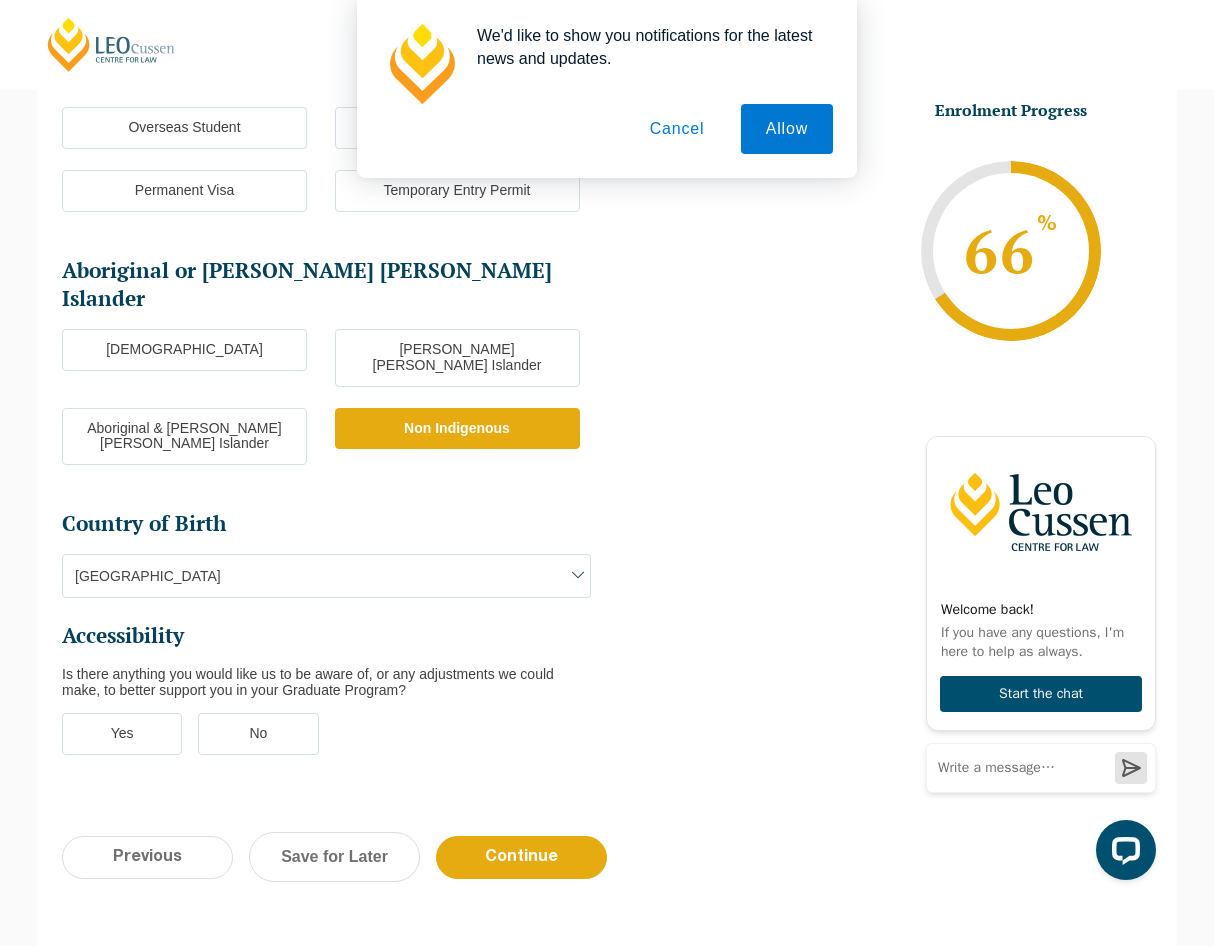 scroll, scrollTop: 410, scrollLeft: 0, axis: vertical 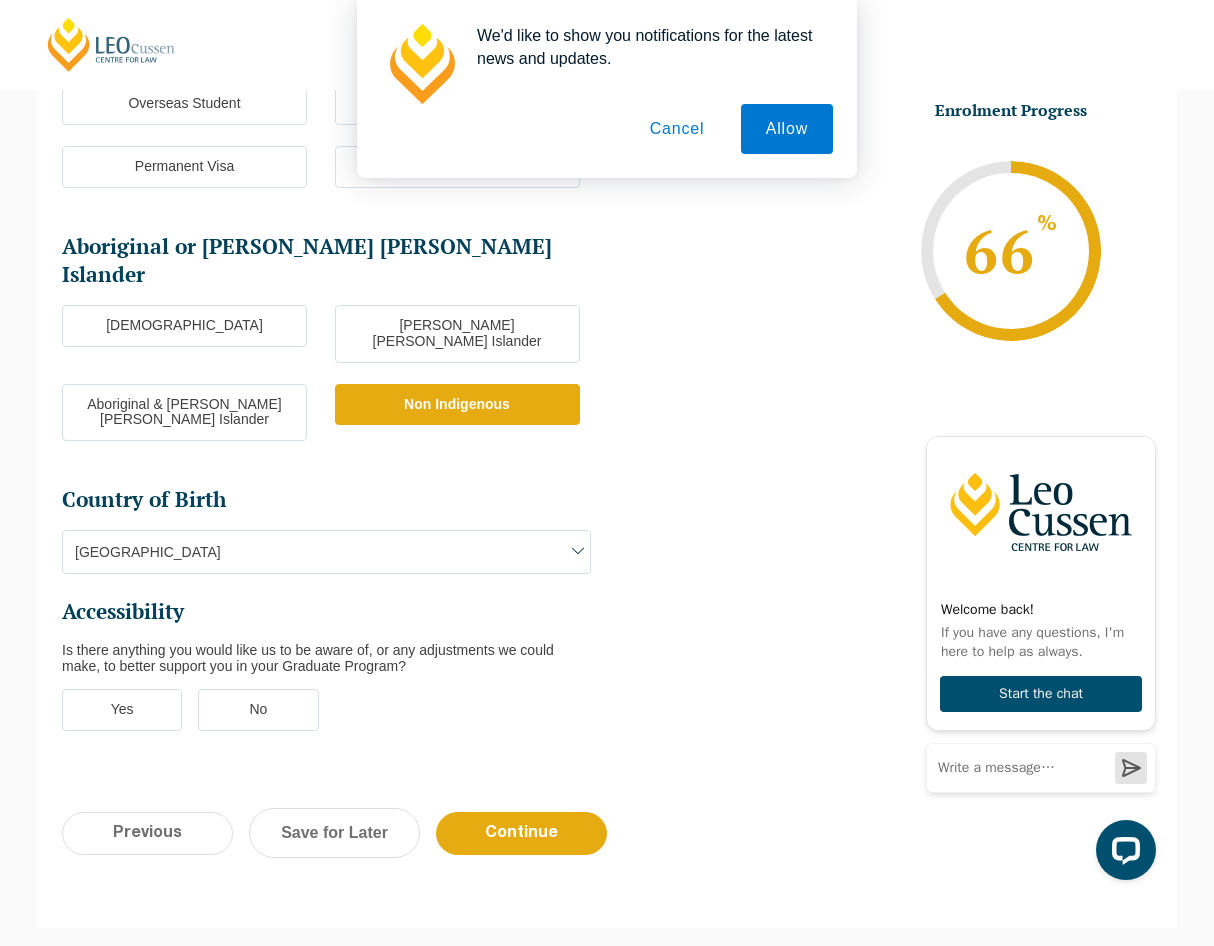 click on "No" at bounding box center [258, 710] 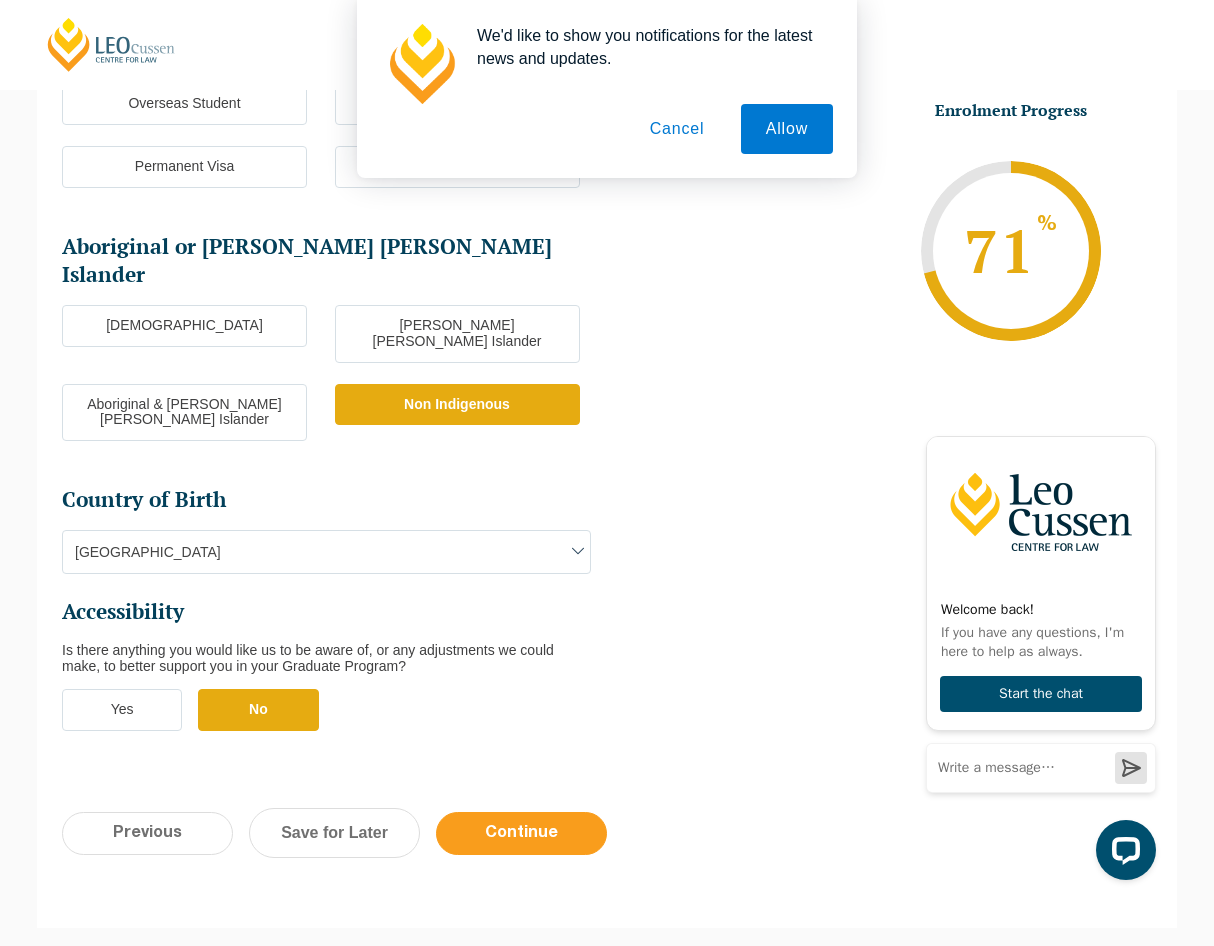 click on "Continue" at bounding box center [521, 833] 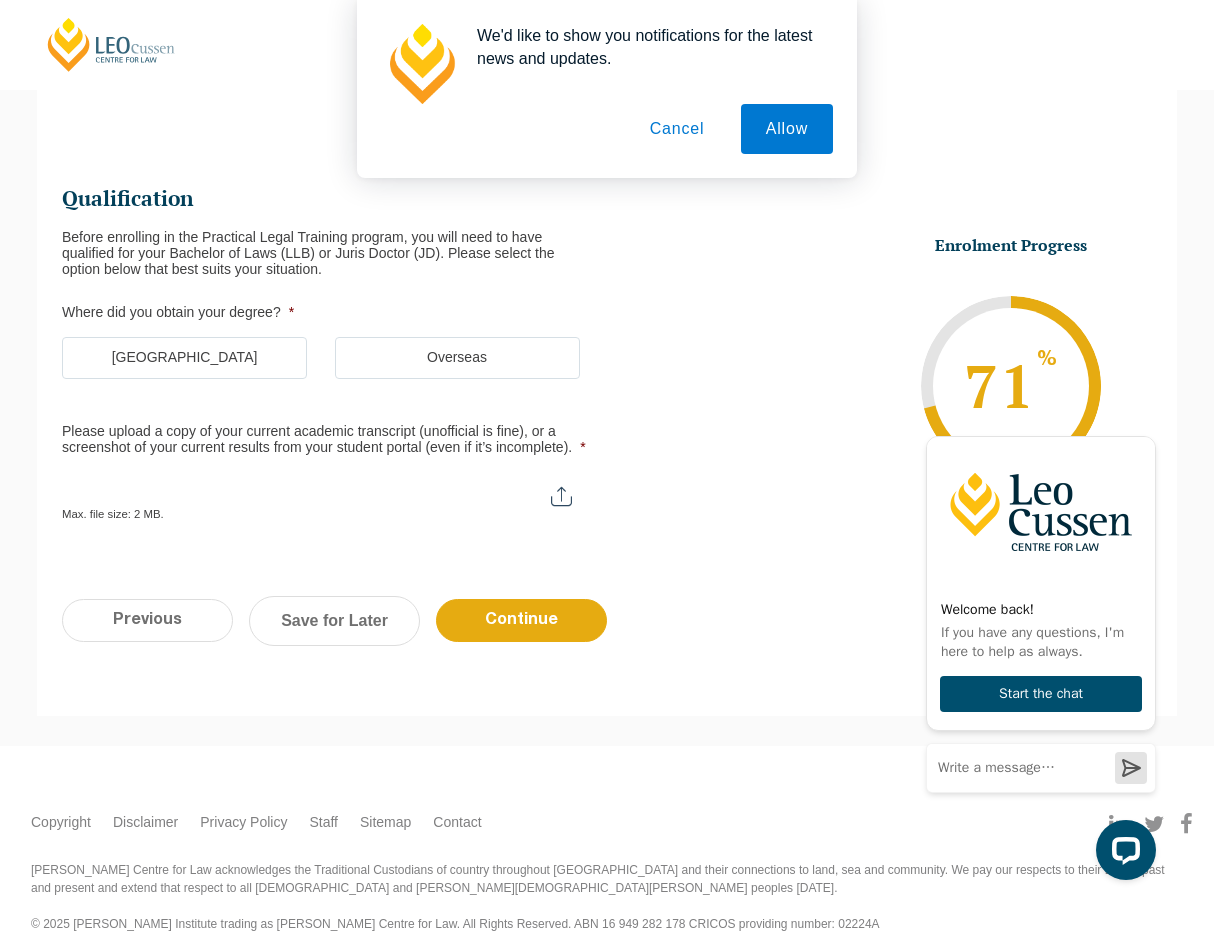 scroll, scrollTop: 173, scrollLeft: 0, axis: vertical 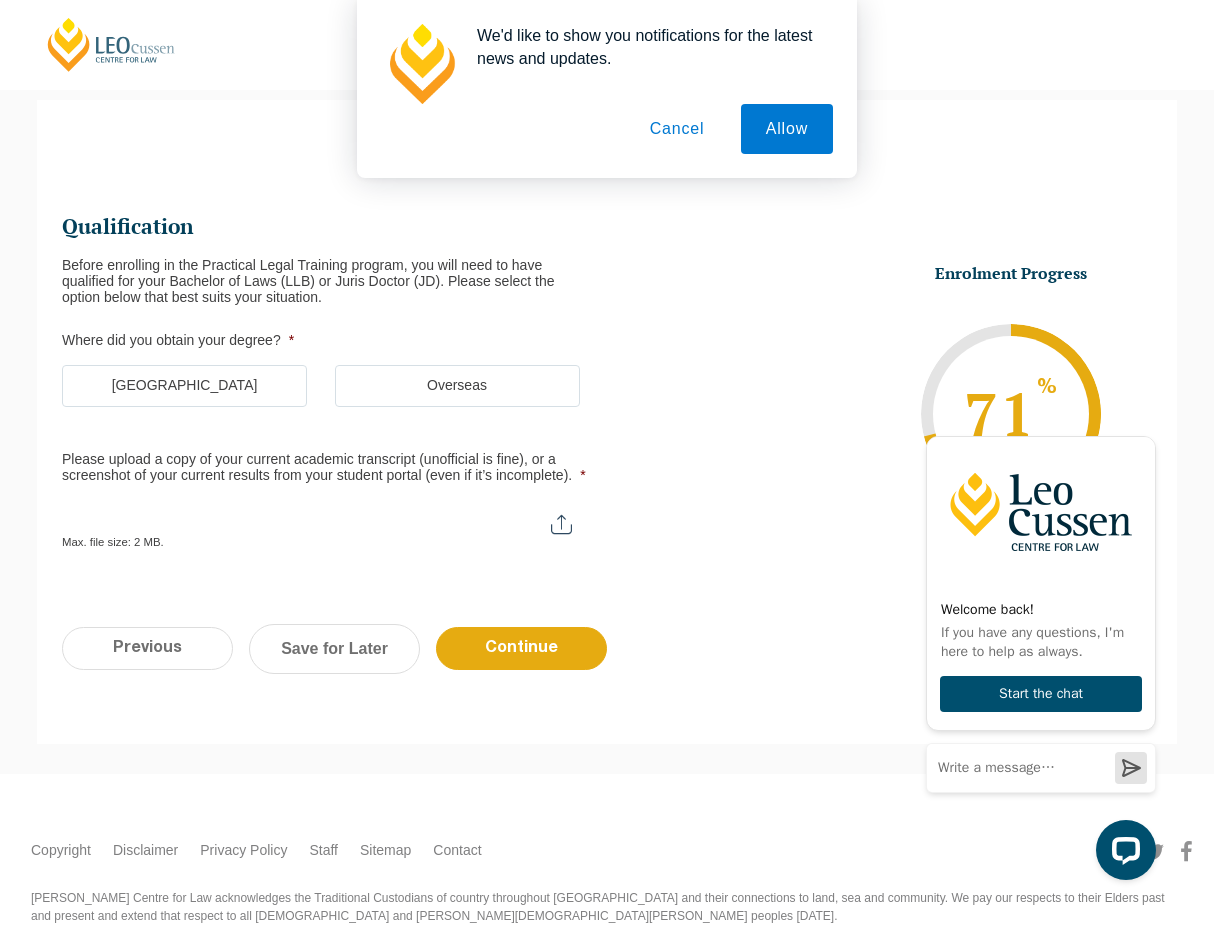 click on "Australia" at bounding box center [184, 386] 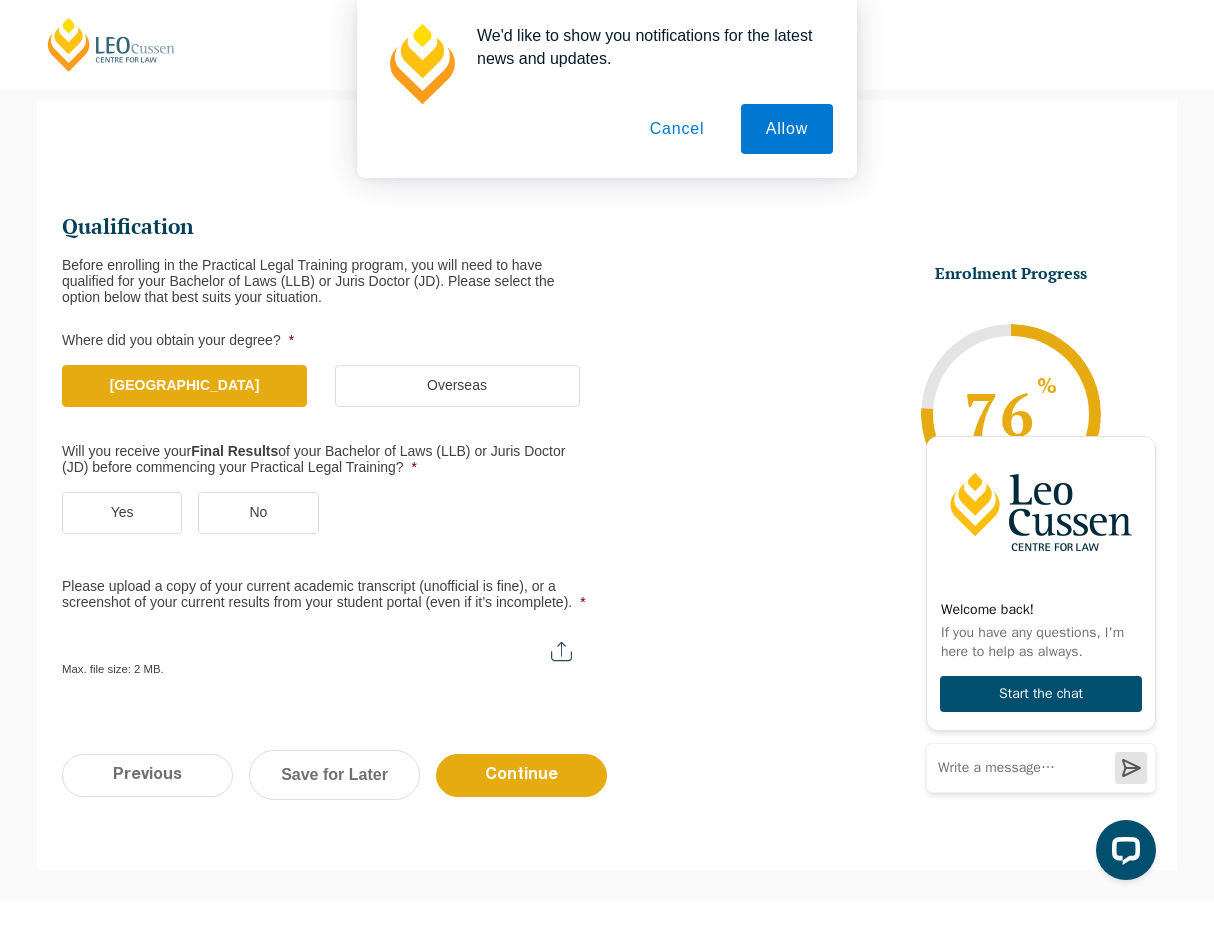 click on "No" at bounding box center (258, 513) 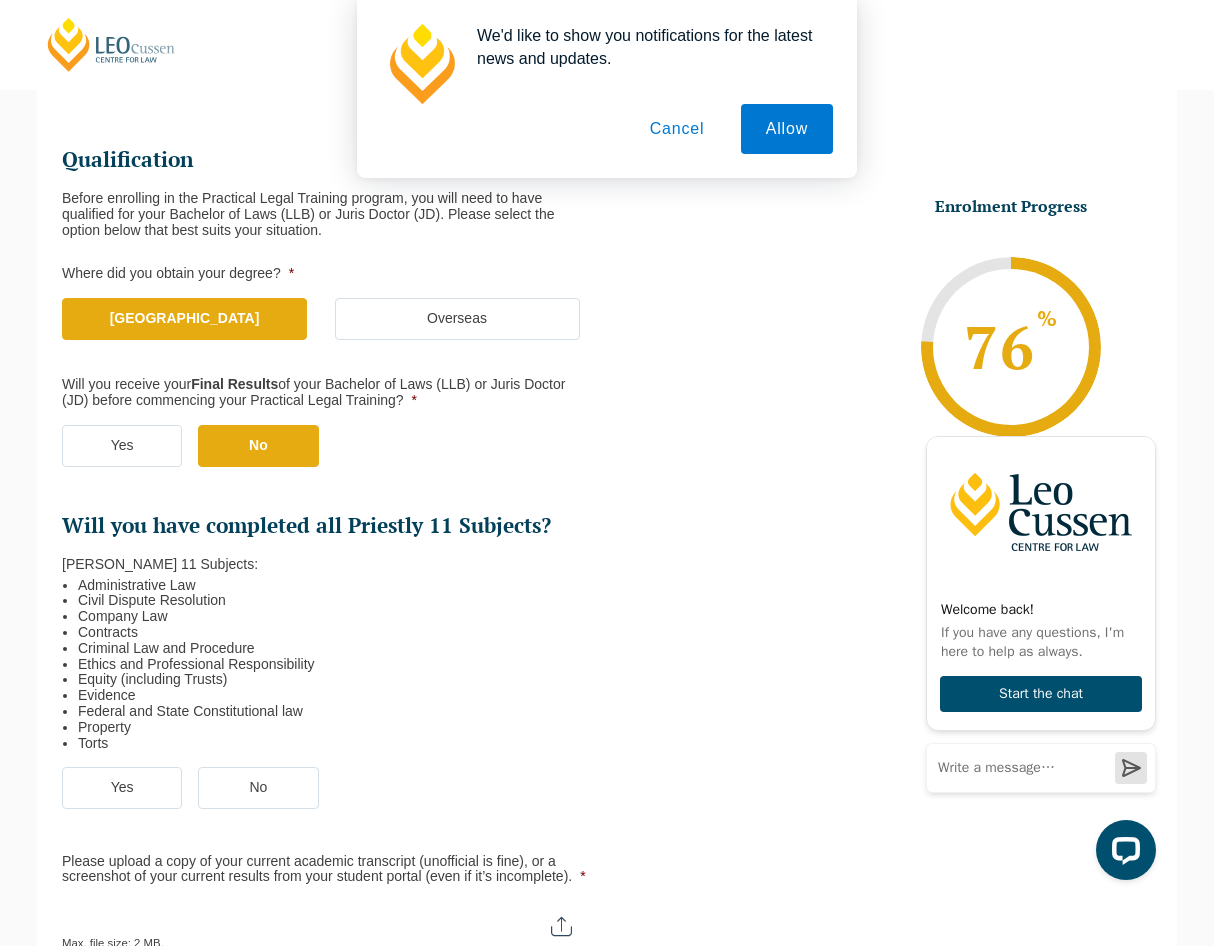 scroll, scrollTop: 241, scrollLeft: 0, axis: vertical 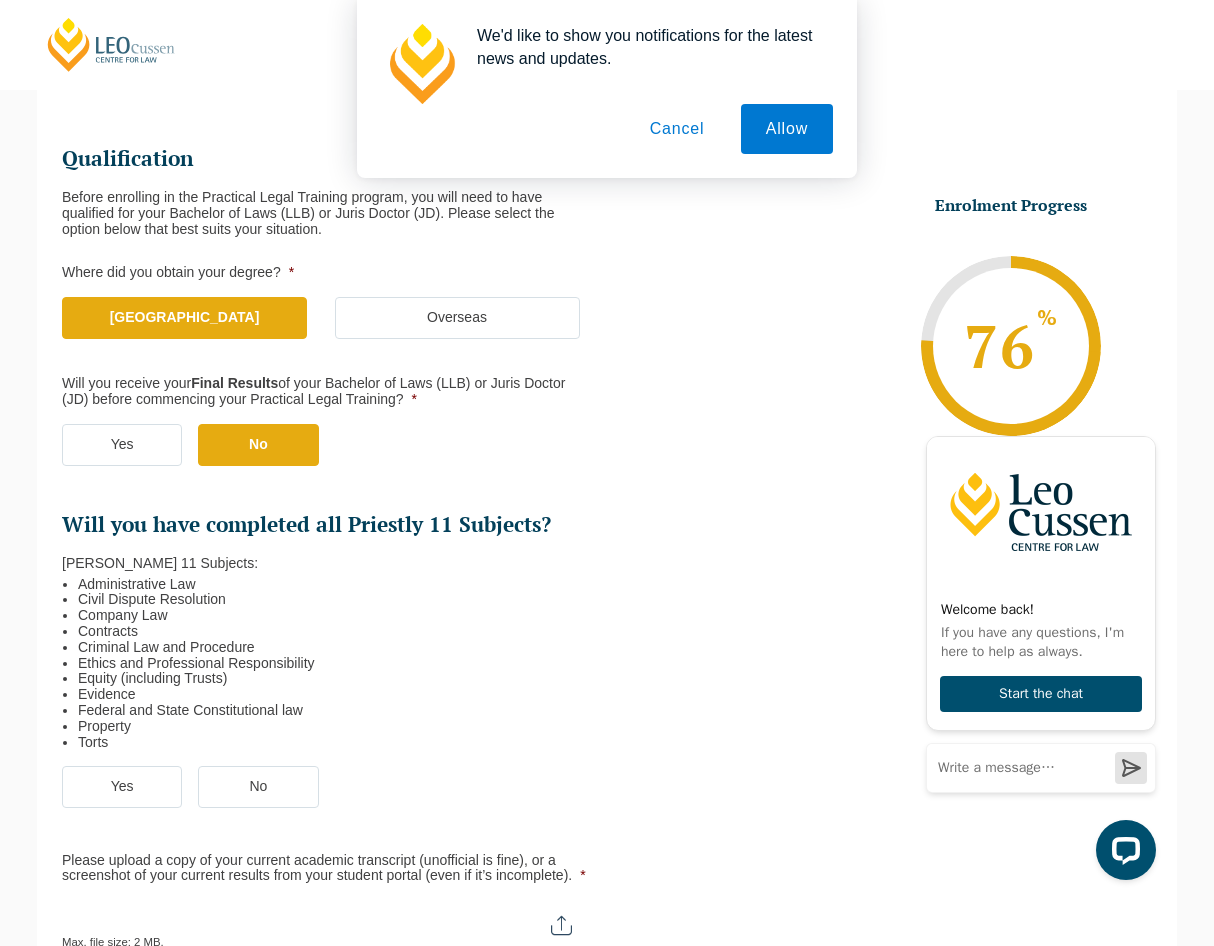 click on "Yes" at bounding box center [122, 787] 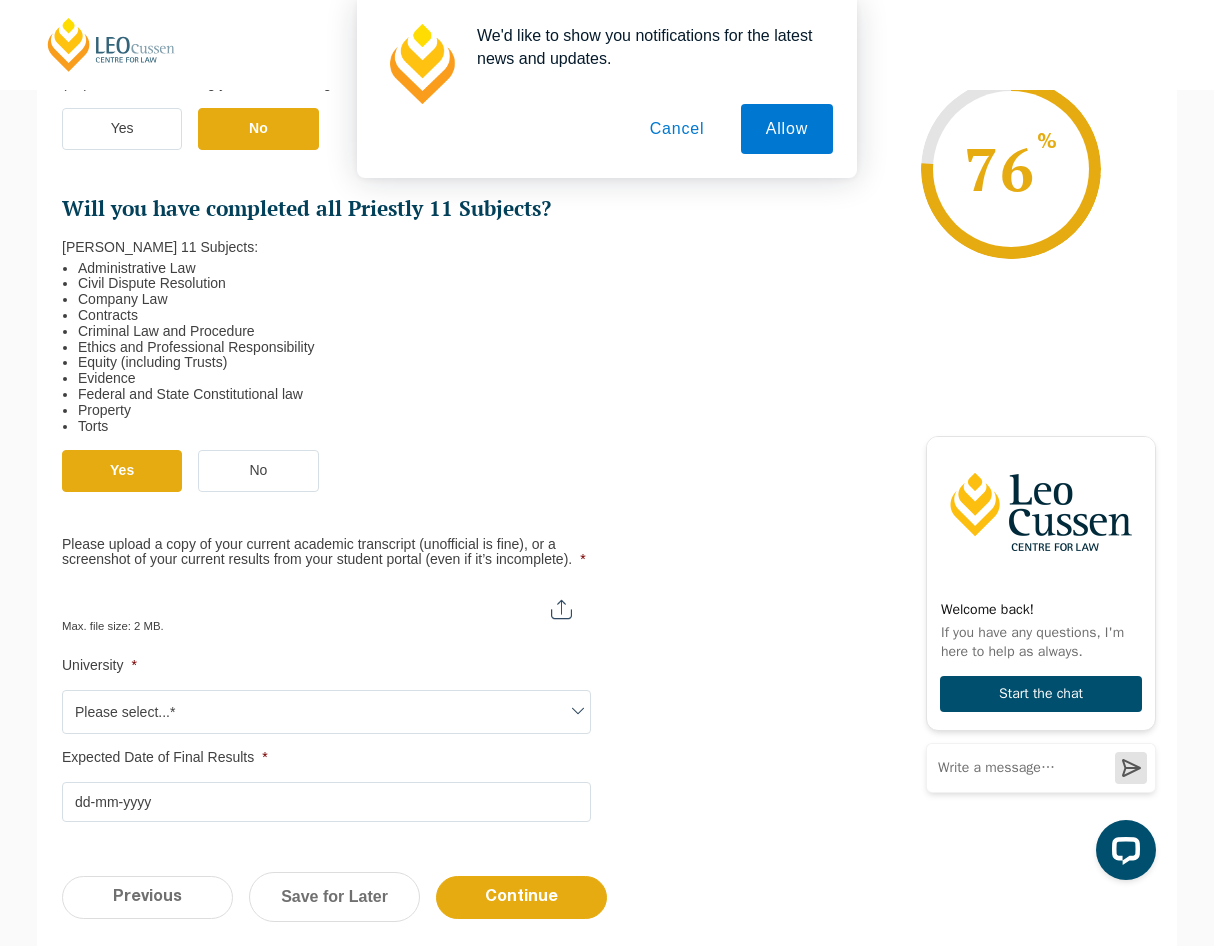 scroll, scrollTop: 558, scrollLeft: 0, axis: vertical 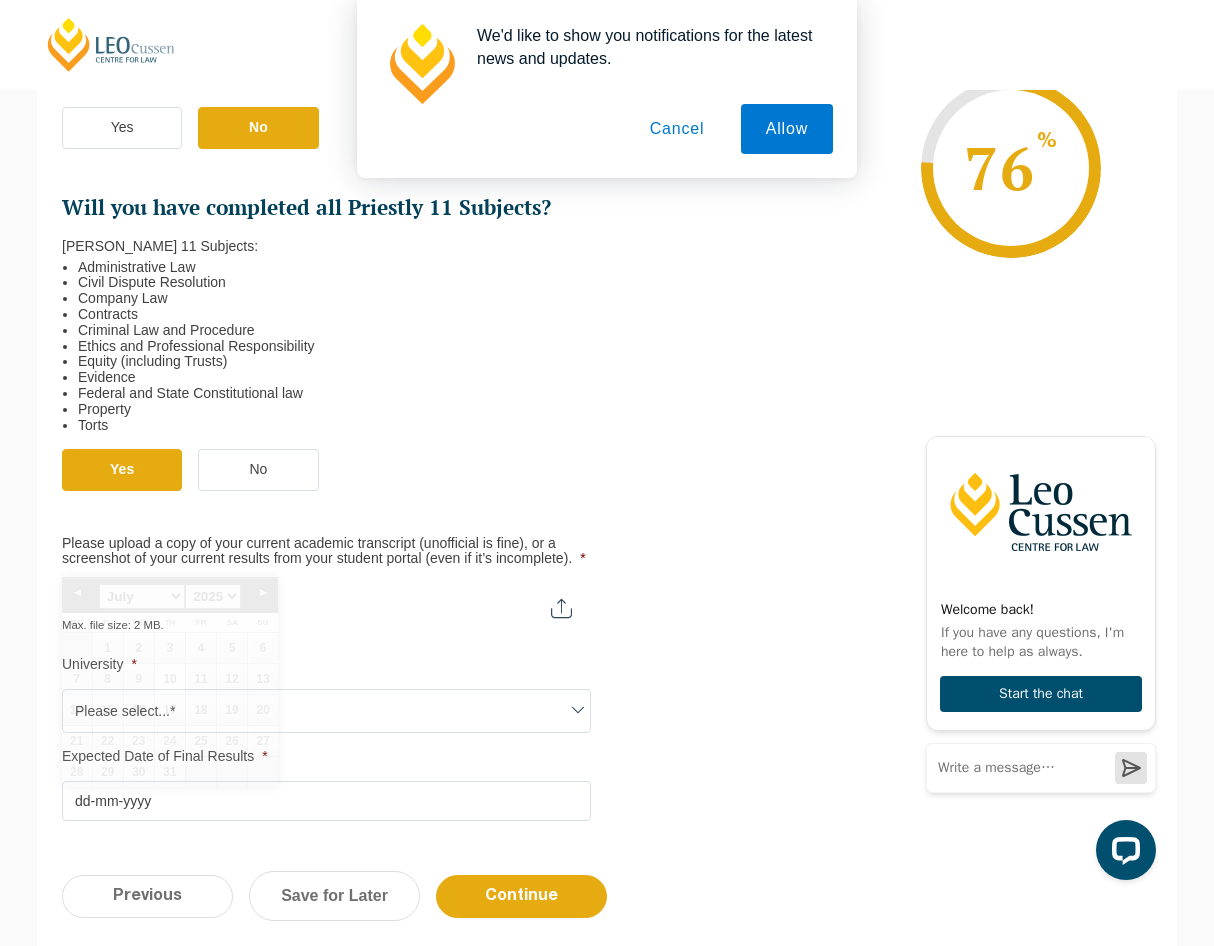 click on "Expected Date of Final Results *" at bounding box center (326, 801) 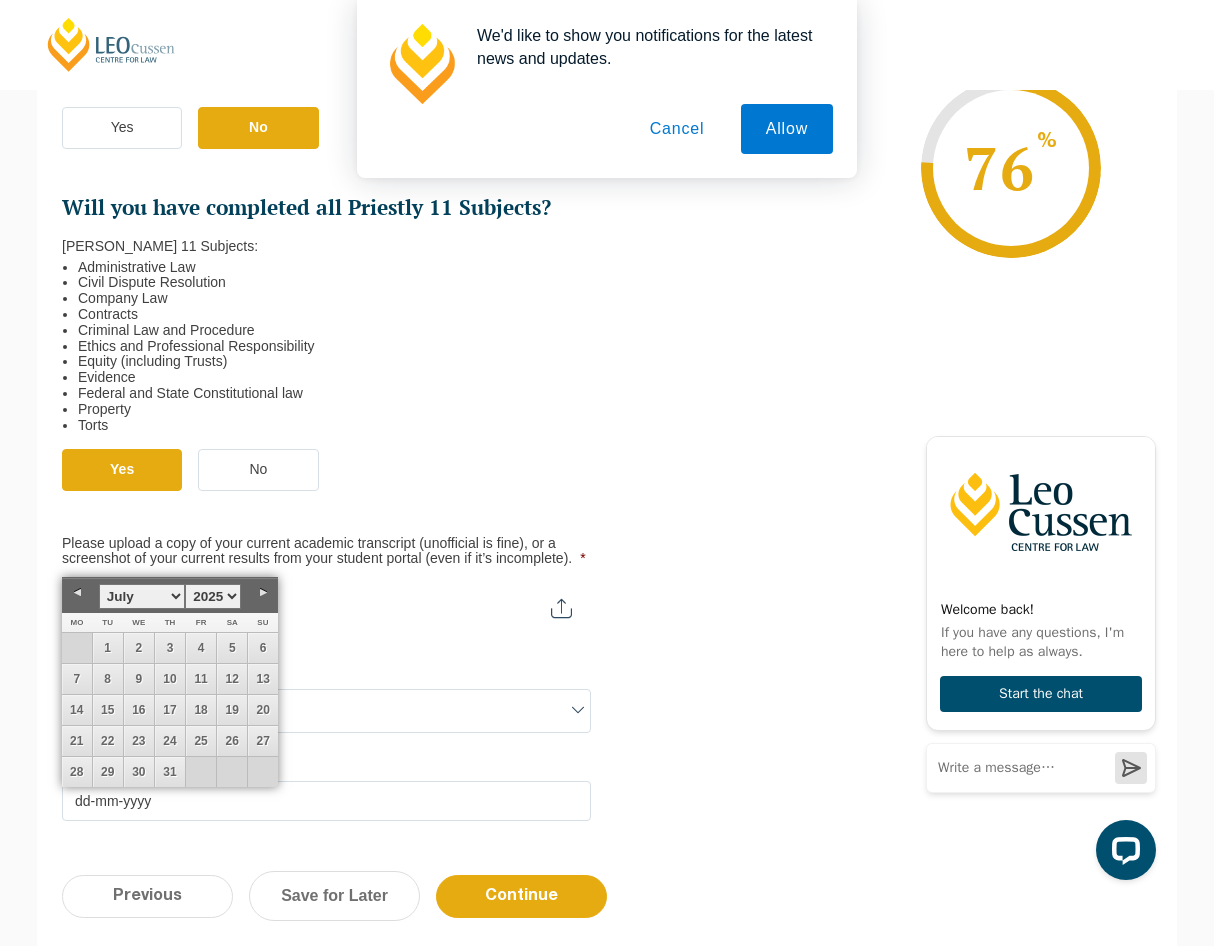 click on "January February March April May June July August September October November December" at bounding box center [142, 596] 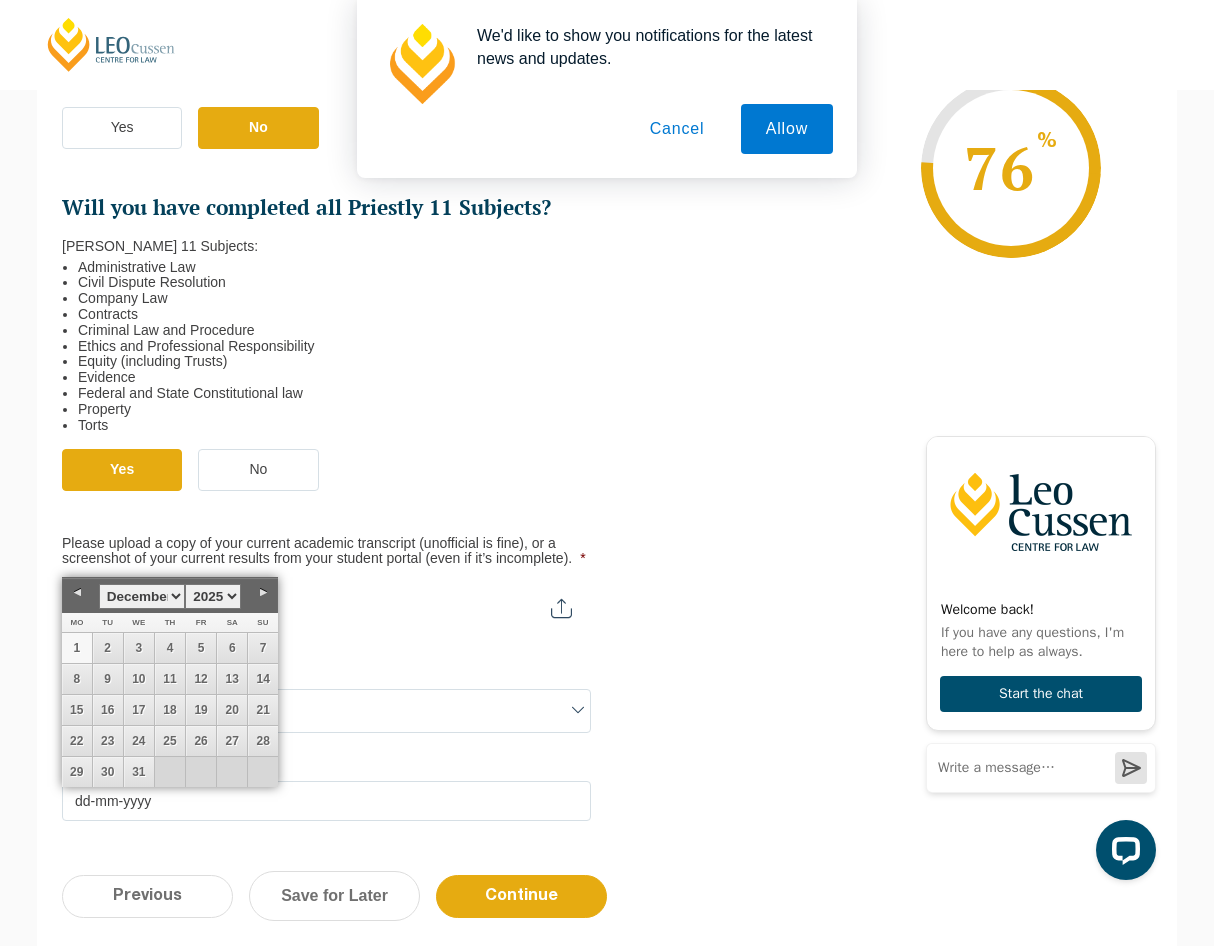 click on "1" at bounding box center (77, 648) 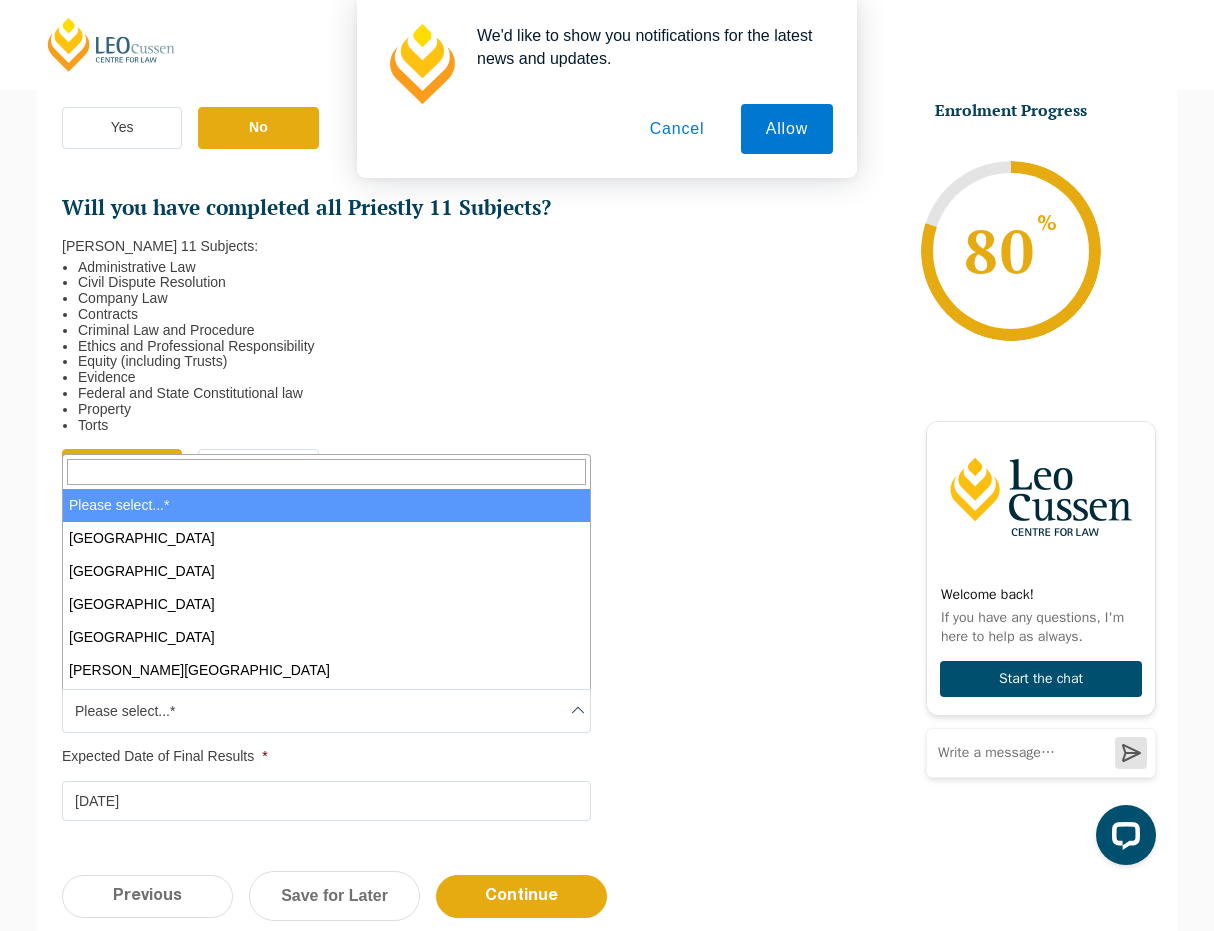 click on "Please select...*" at bounding box center [326, 711] 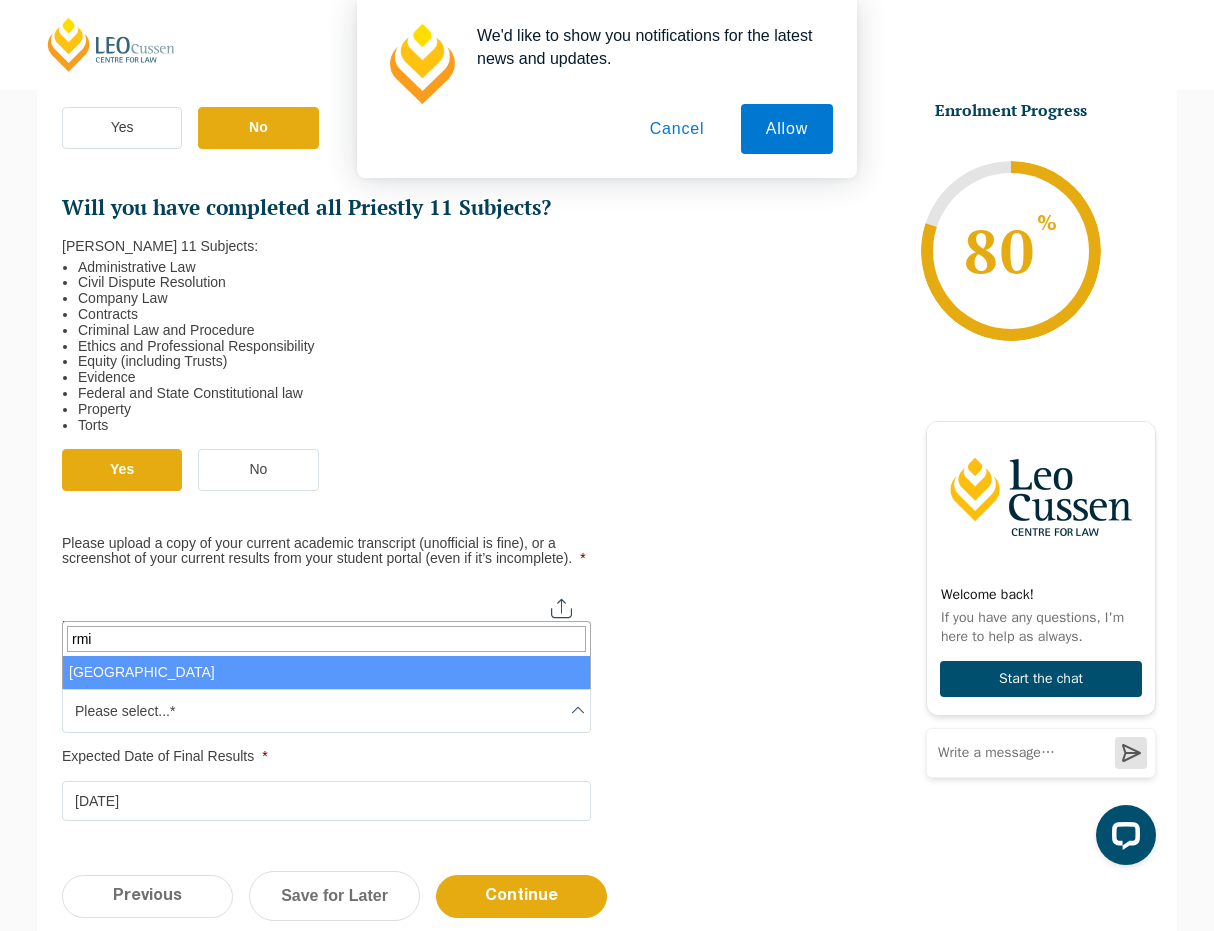 type on "rmi" 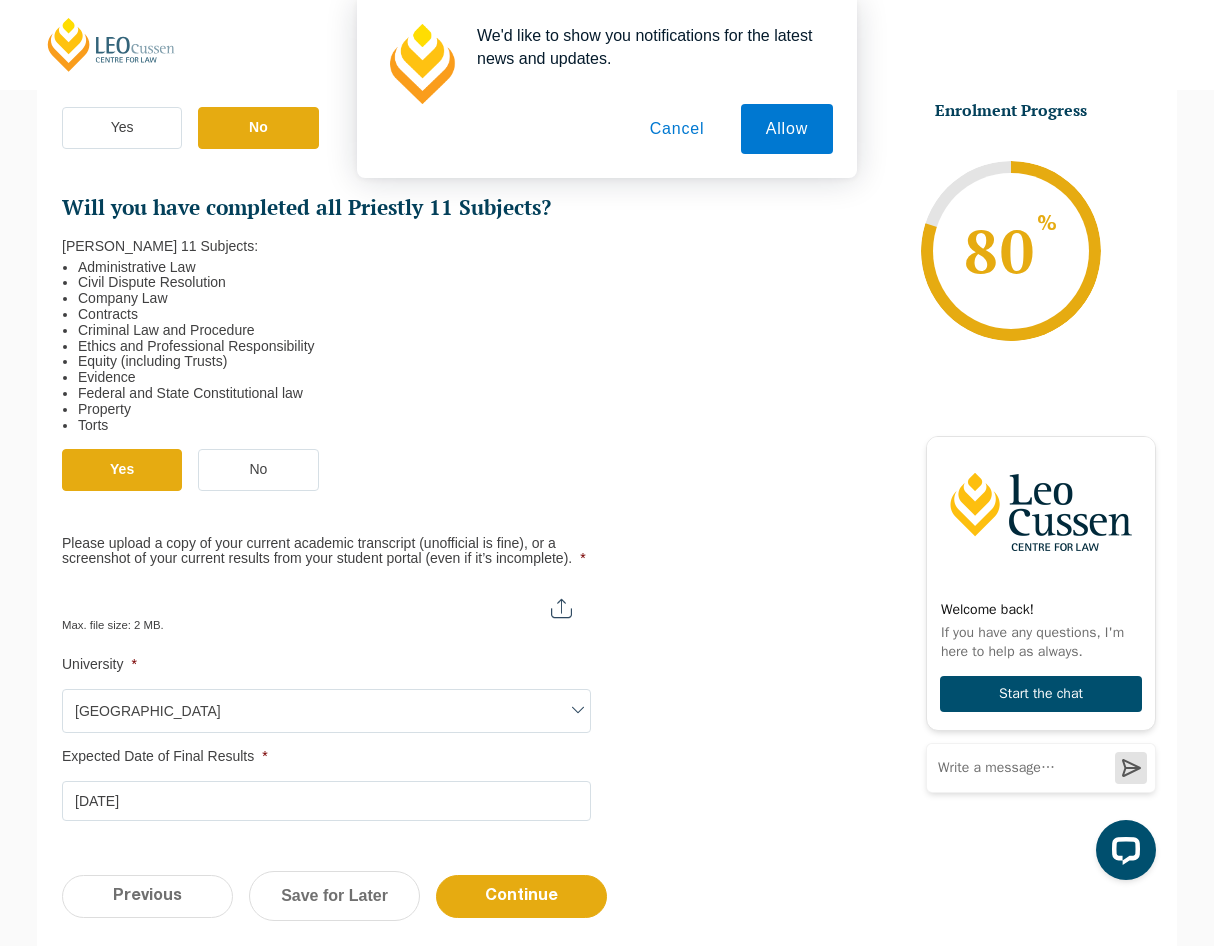 click on "Please upload a copy of your current academic transcript (unofficial is fine), or a screenshot of your current results from your student portal (even if it’s incomplete). *" at bounding box center [326, 600] 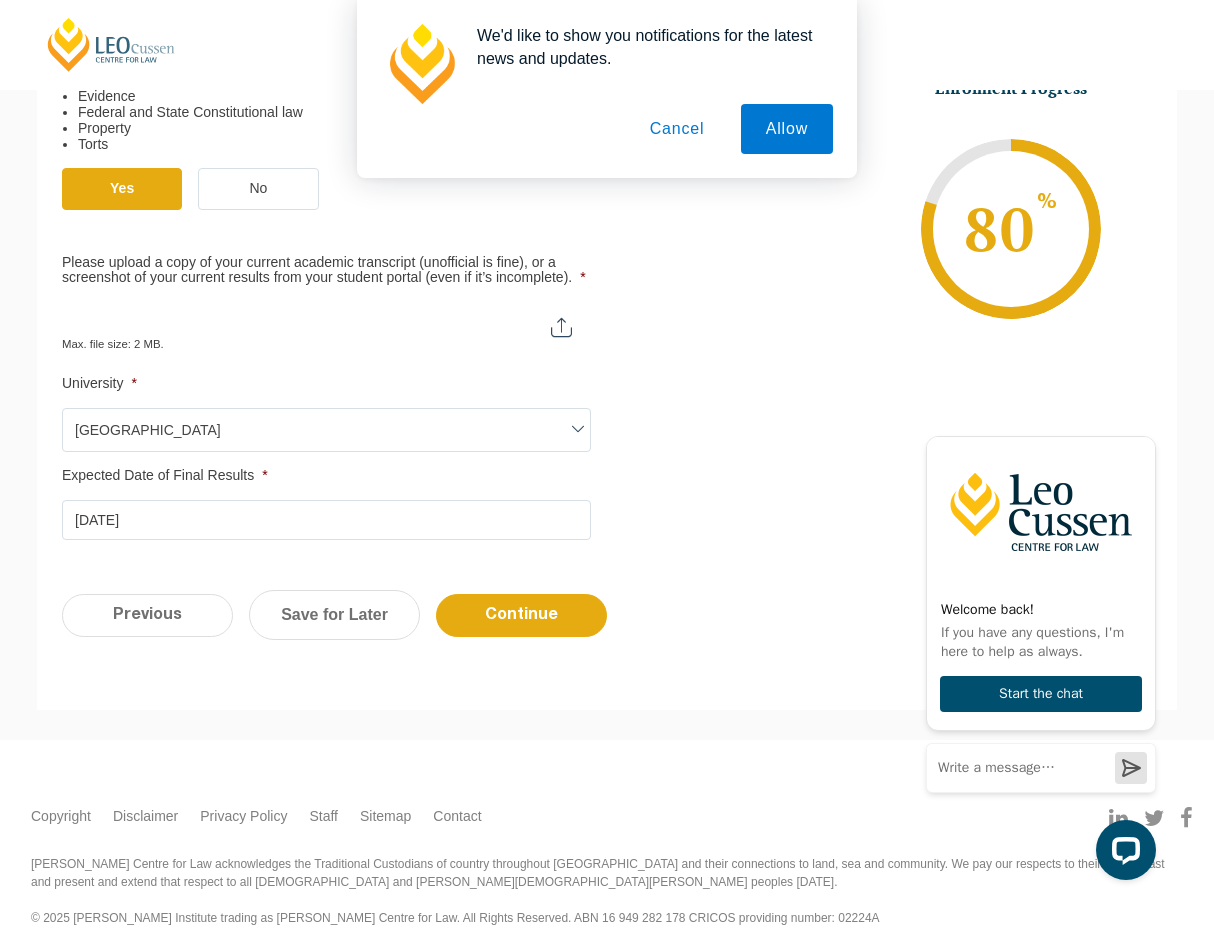 scroll, scrollTop: 840, scrollLeft: 0, axis: vertical 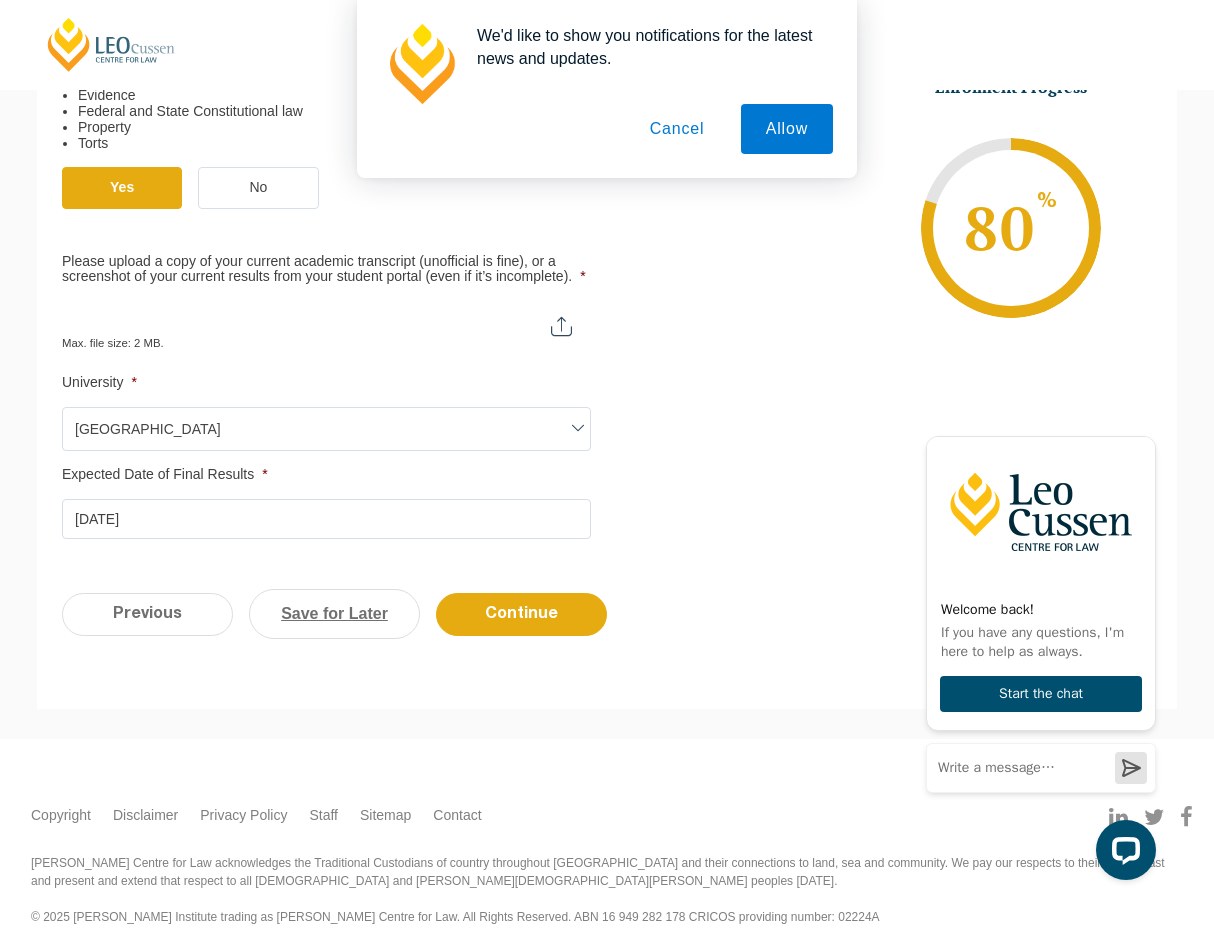 click on "Save for Later" at bounding box center (334, 614) 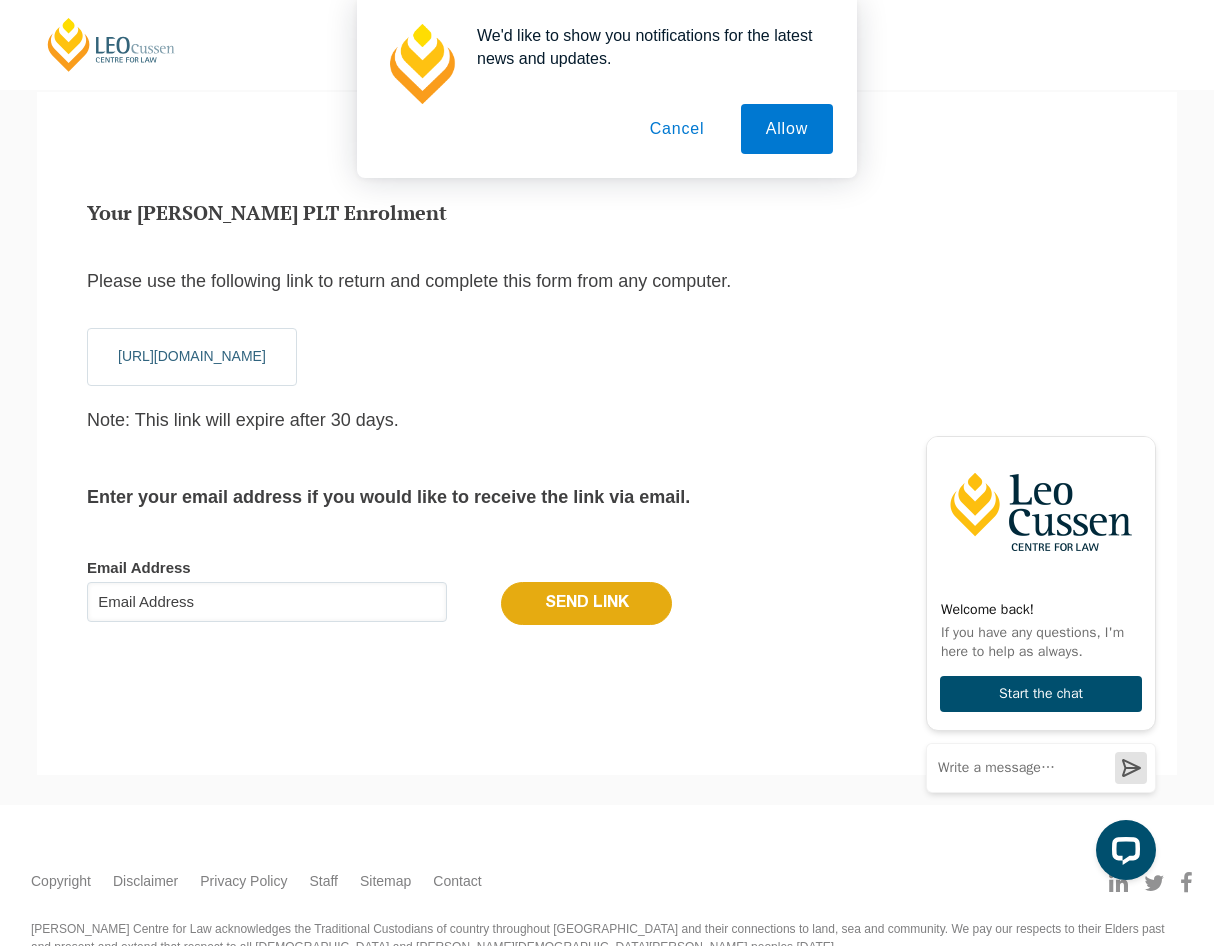 scroll, scrollTop: 67, scrollLeft: 0, axis: vertical 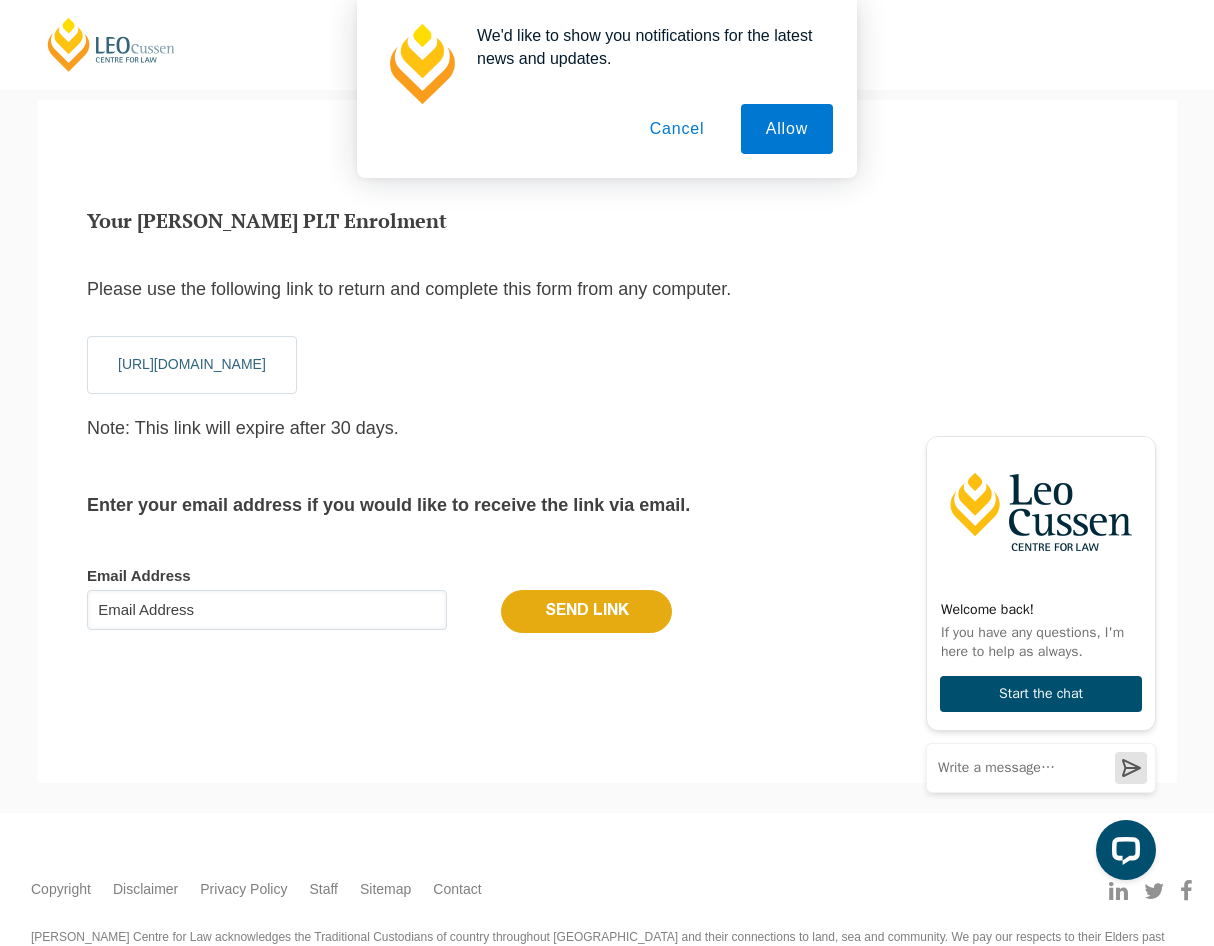 click on "Email Address" at bounding box center (267, 610) 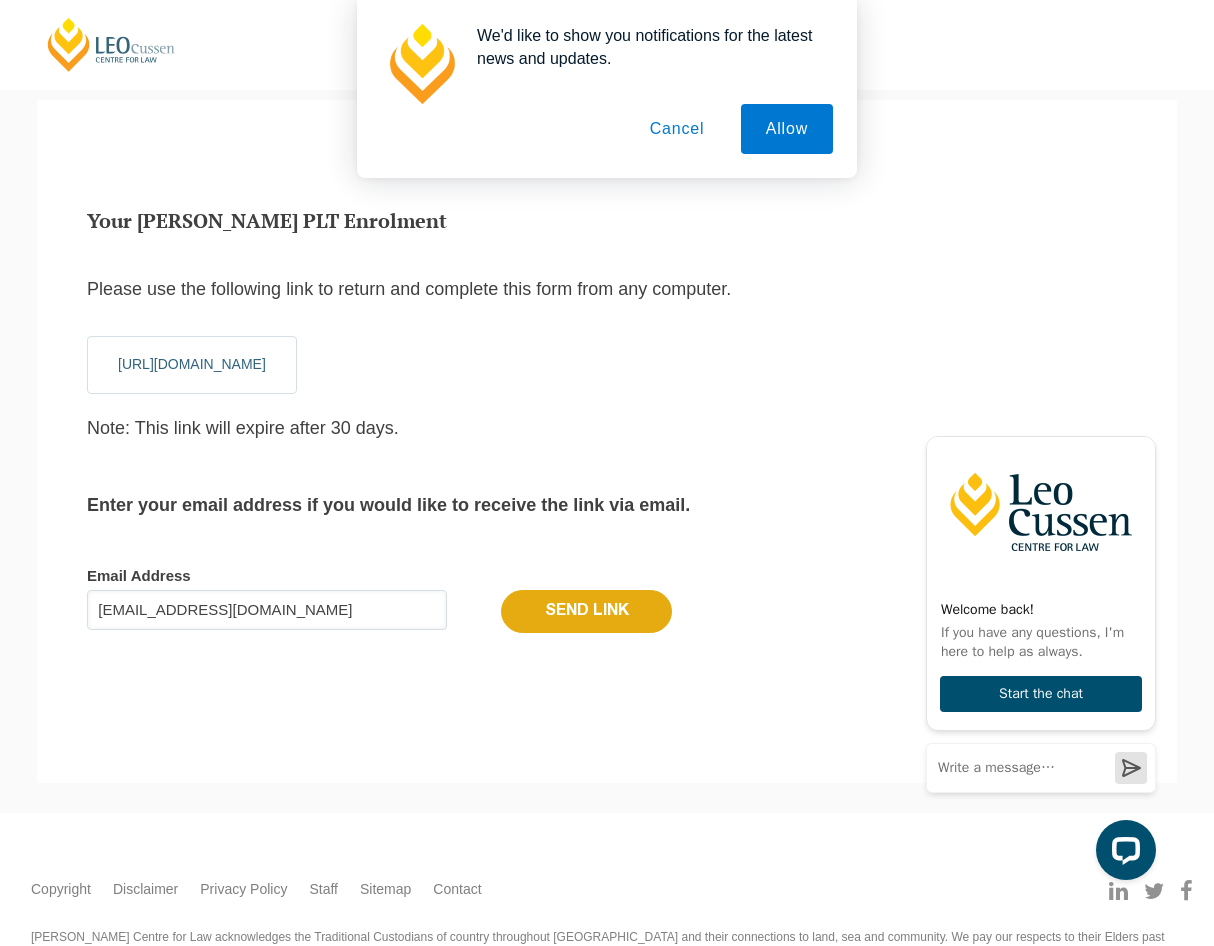 click on "Send Link" at bounding box center [586, 611] 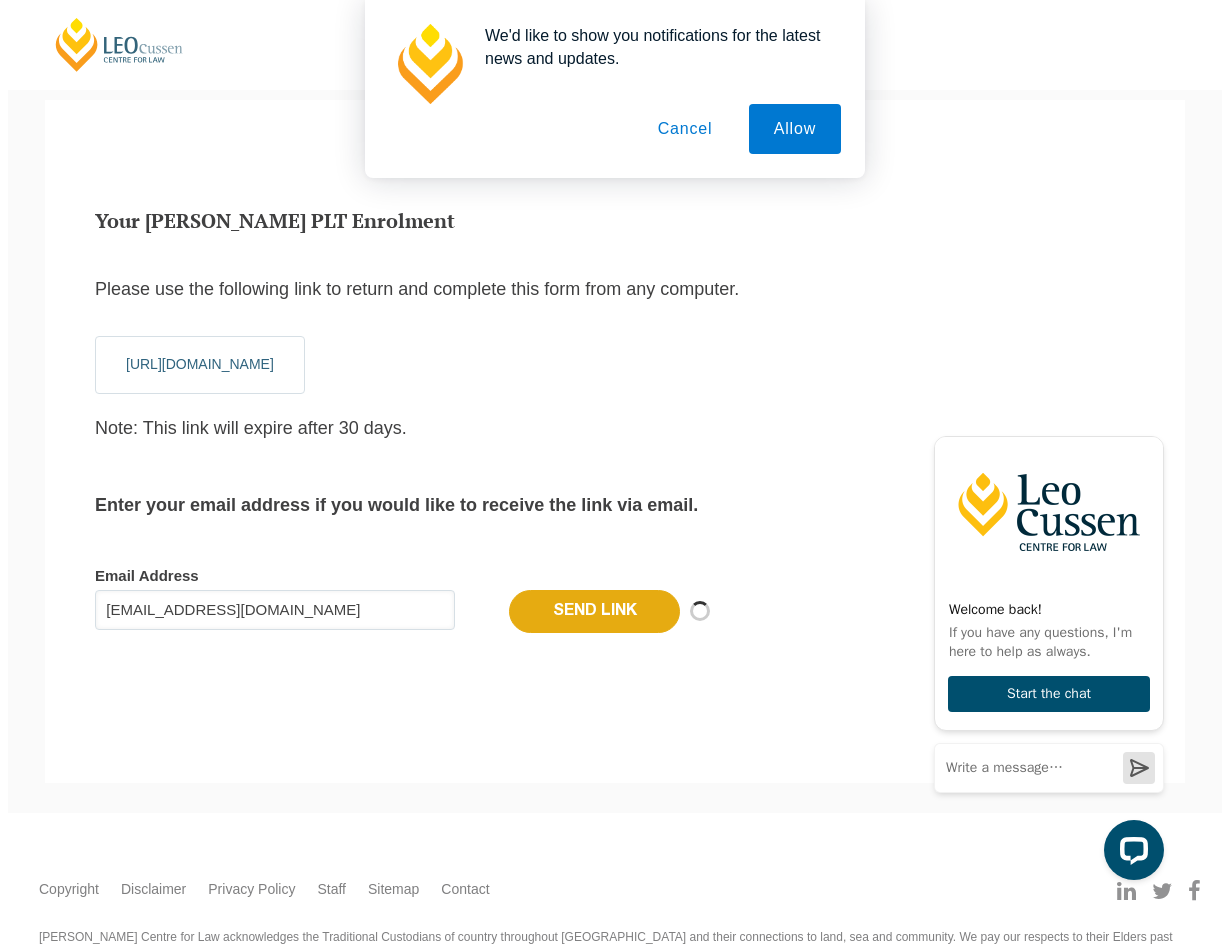 scroll, scrollTop: 0, scrollLeft: 0, axis: both 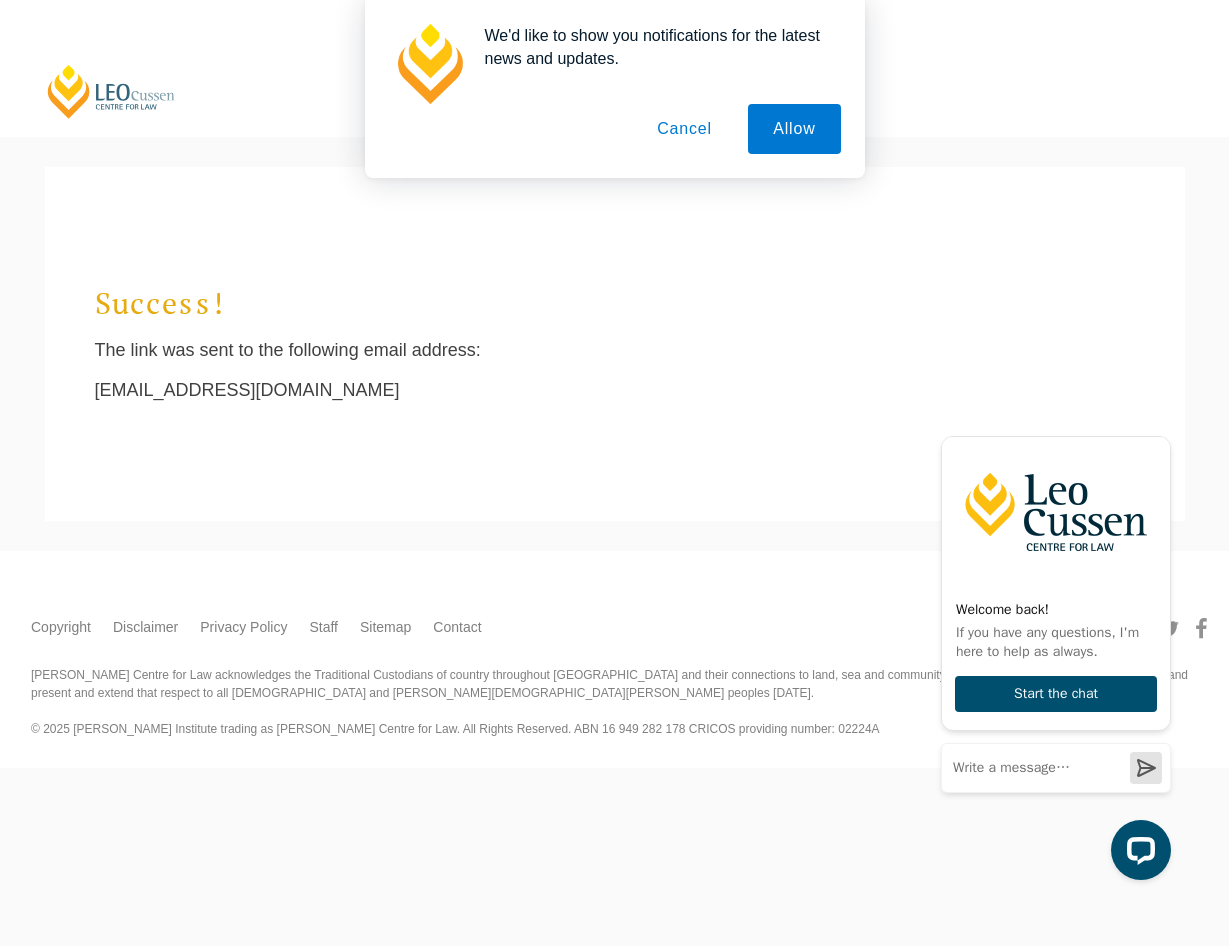 click on "Cancel" at bounding box center [684, 129] 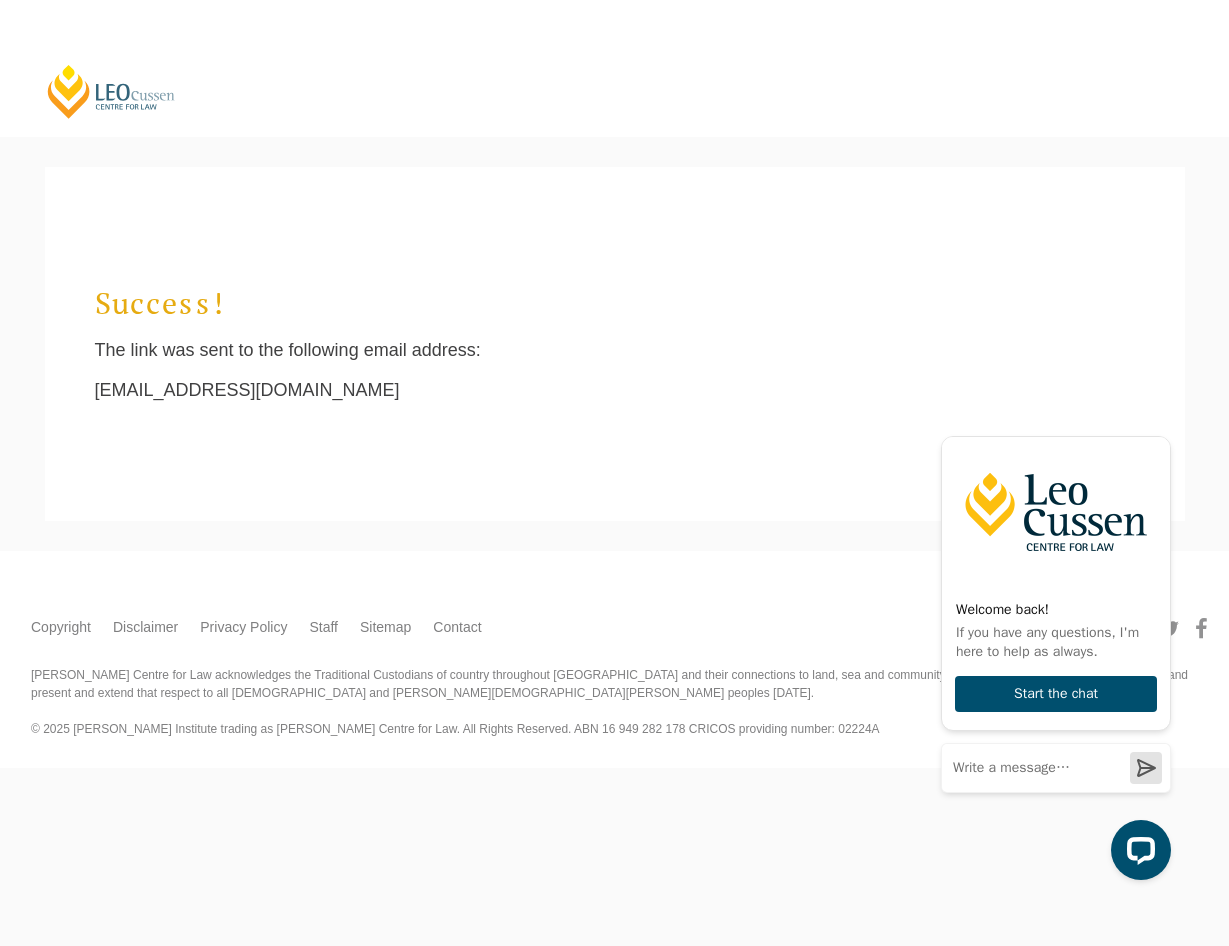 click on "[PERSON_NAME] Centre for Law" at bounding box center [111, 91] 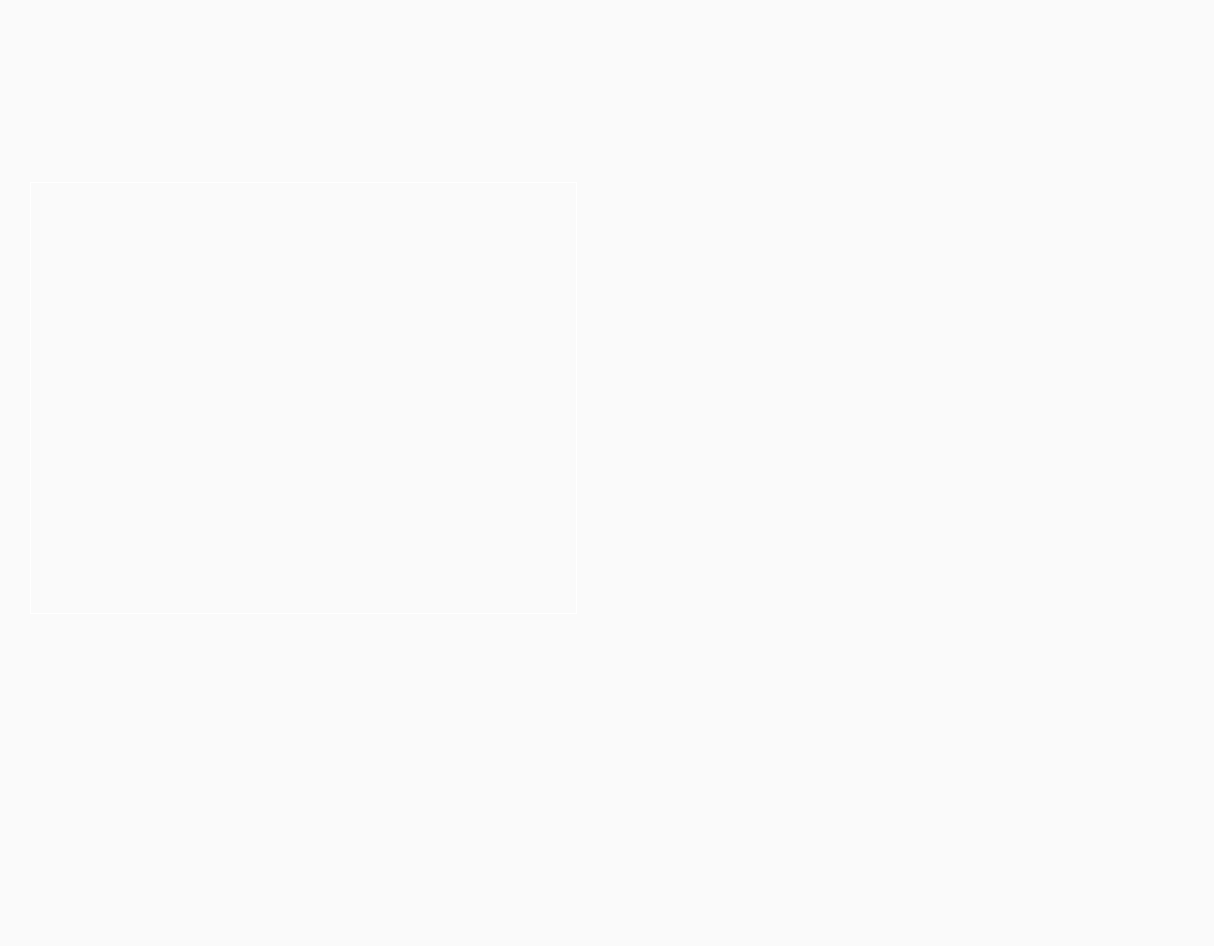 scroll, scrollTop: 0, scrollLeft: 0, axis: both 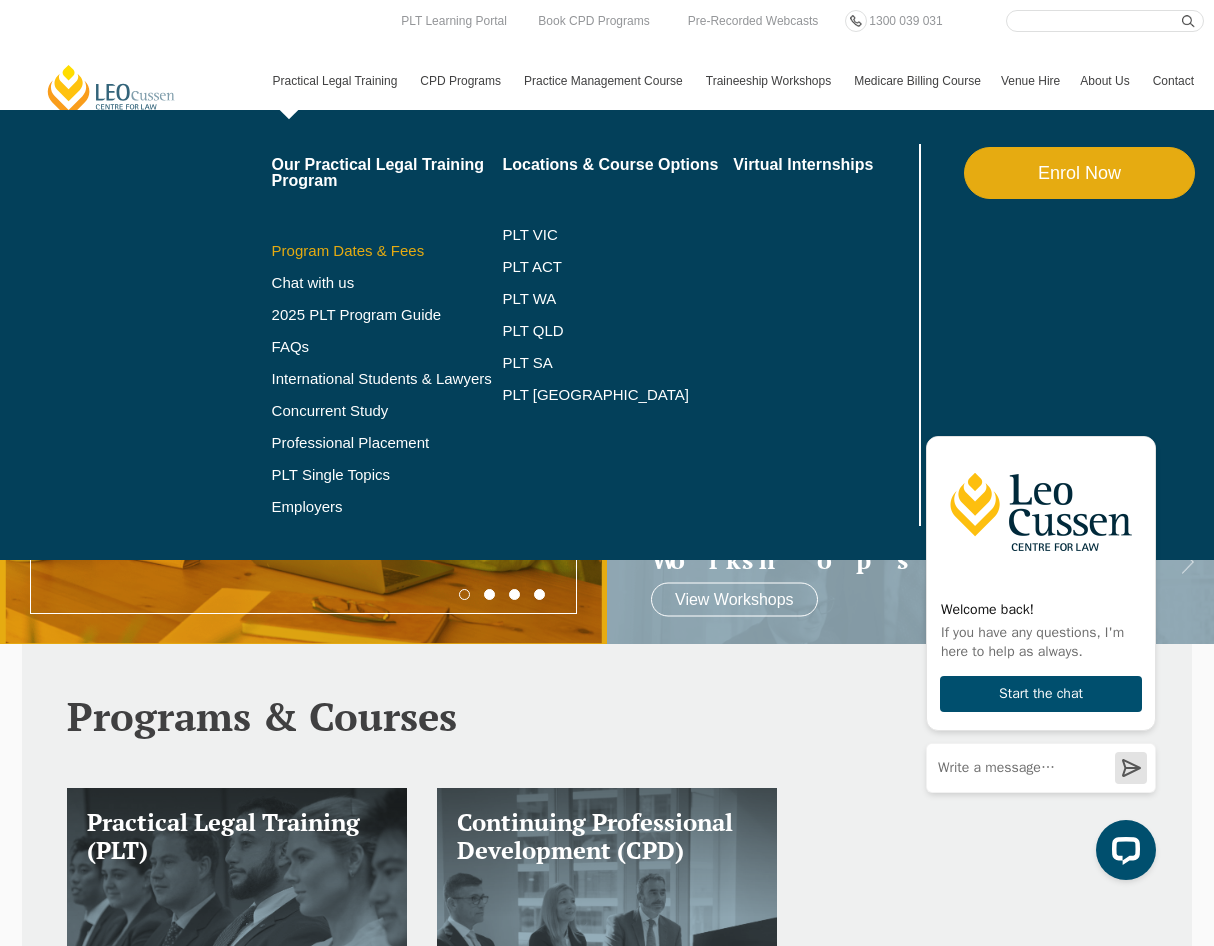 click on "Program Dates & Fees" at bounding box center [387, 251] 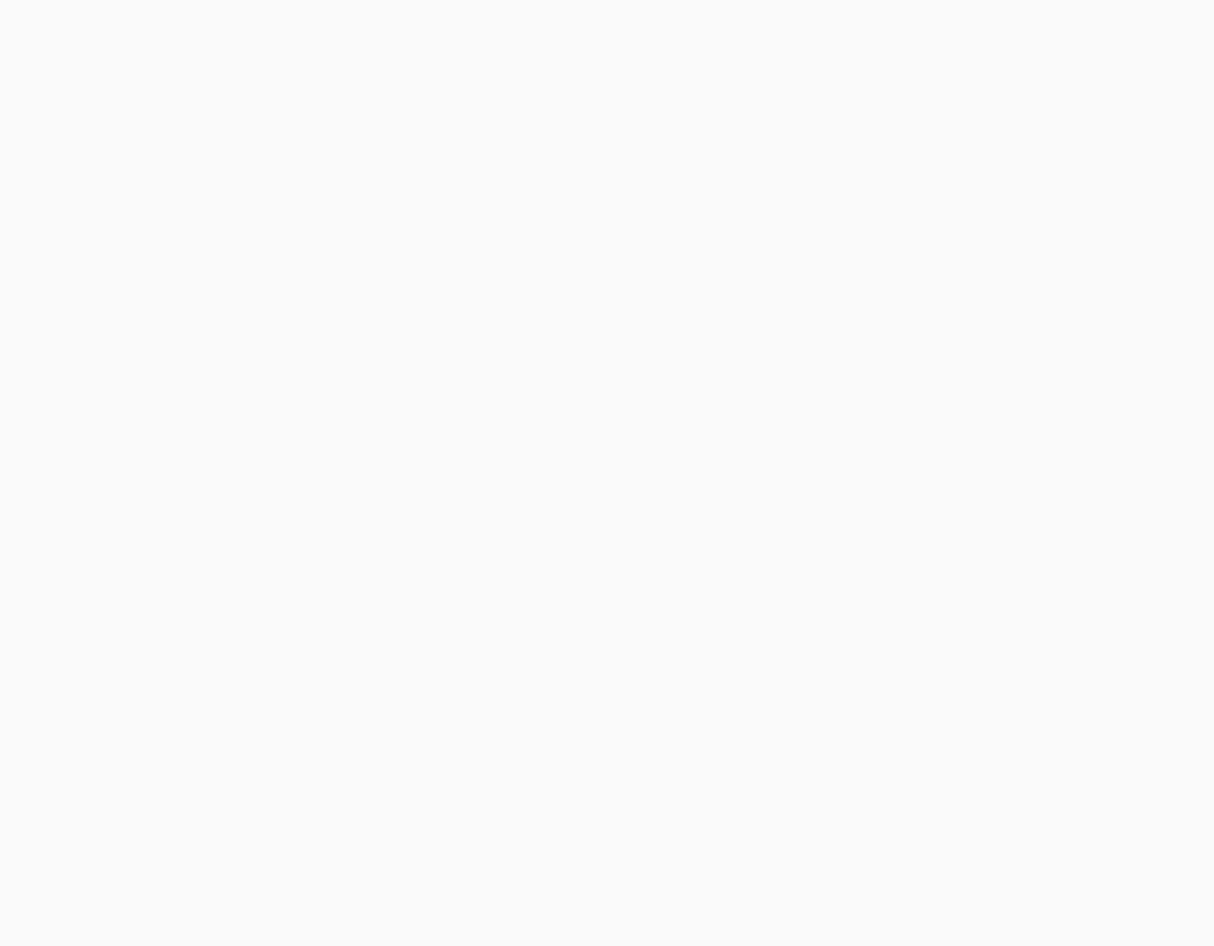 scroll, scrollTop: 0, scrollLeft: 0, axis: both 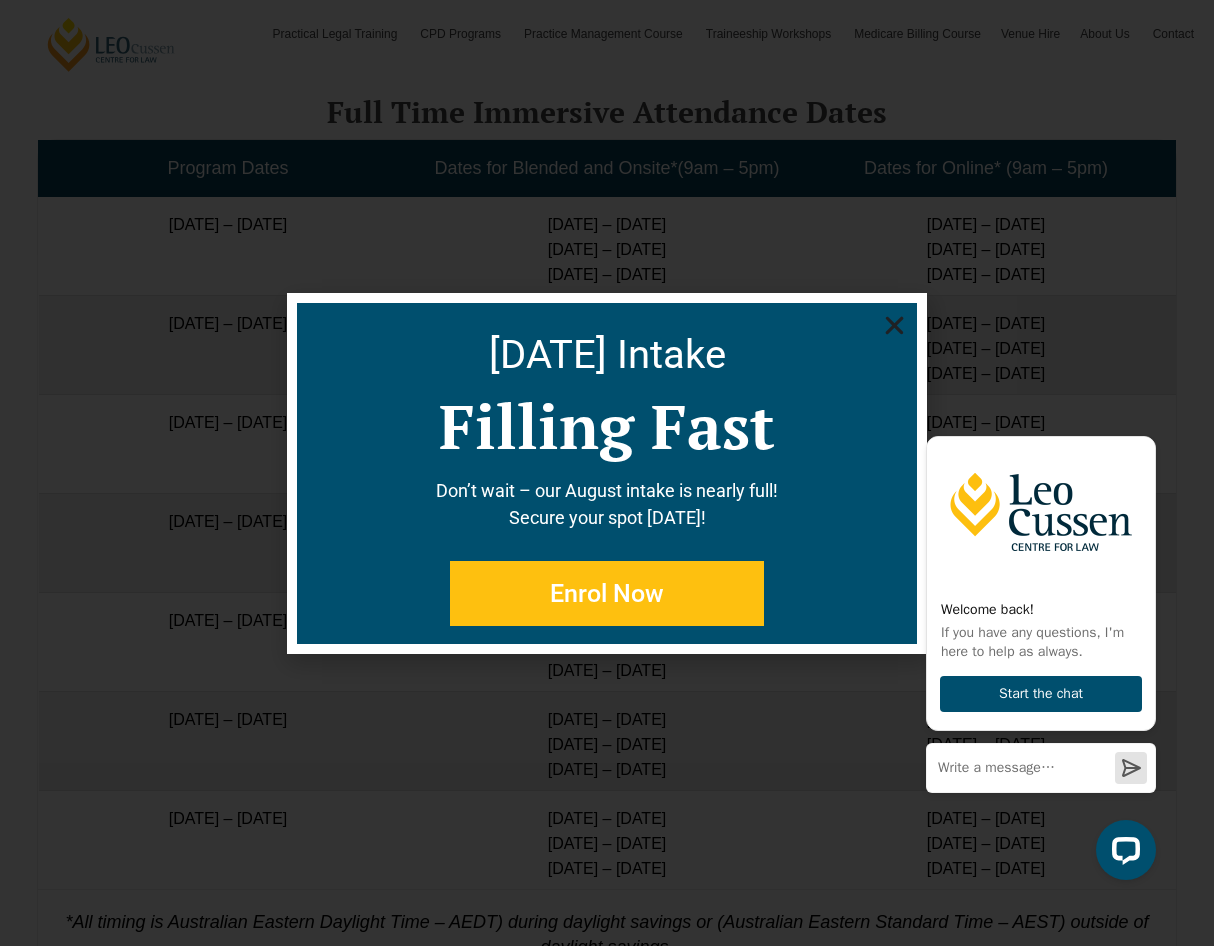 drag, startPoint x: 75, startPoint y: 3, endPoint x: 1071, endPoint y: 372, distance: 1062.1567 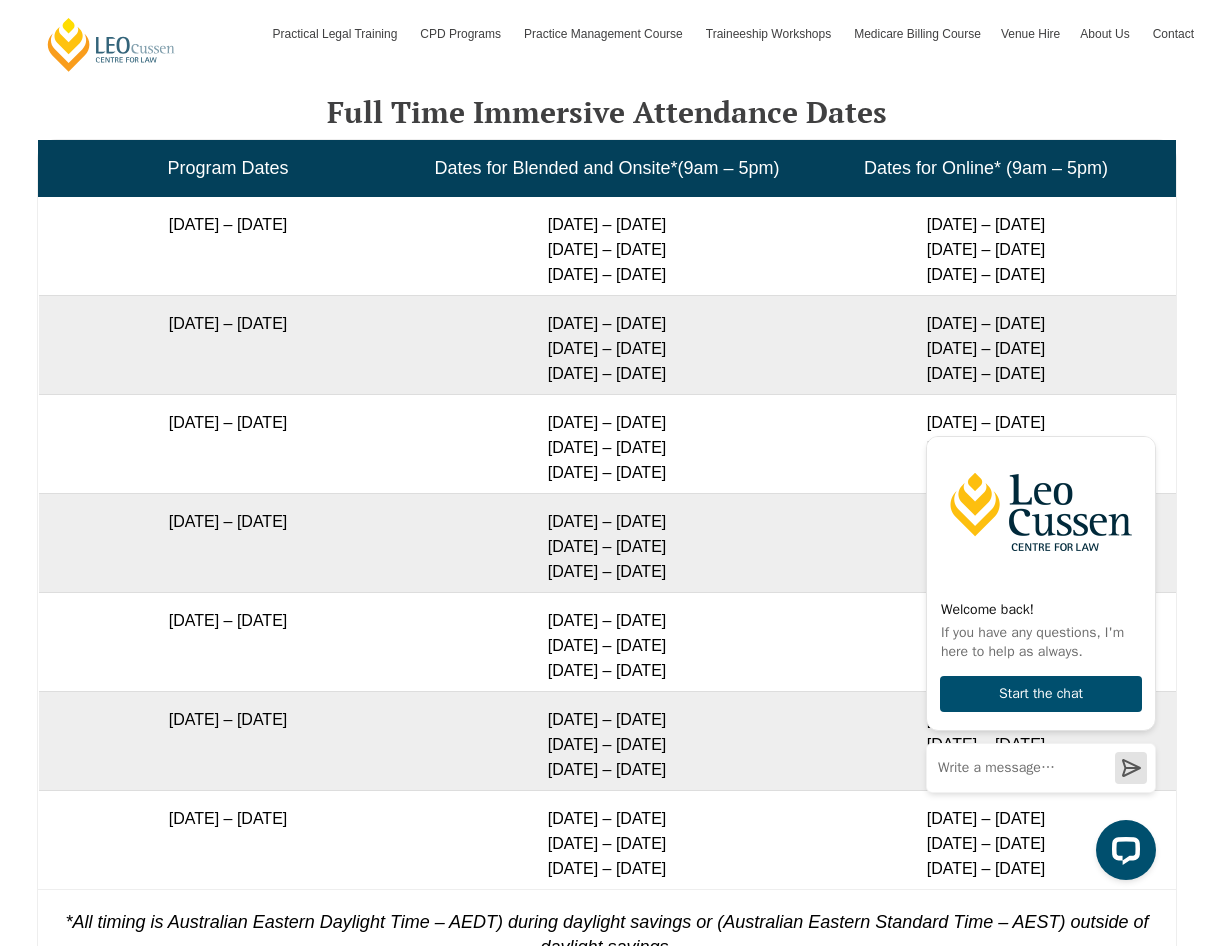 scroll, scrollTop: 3402, scrollLeft: 0, axis: vertical 